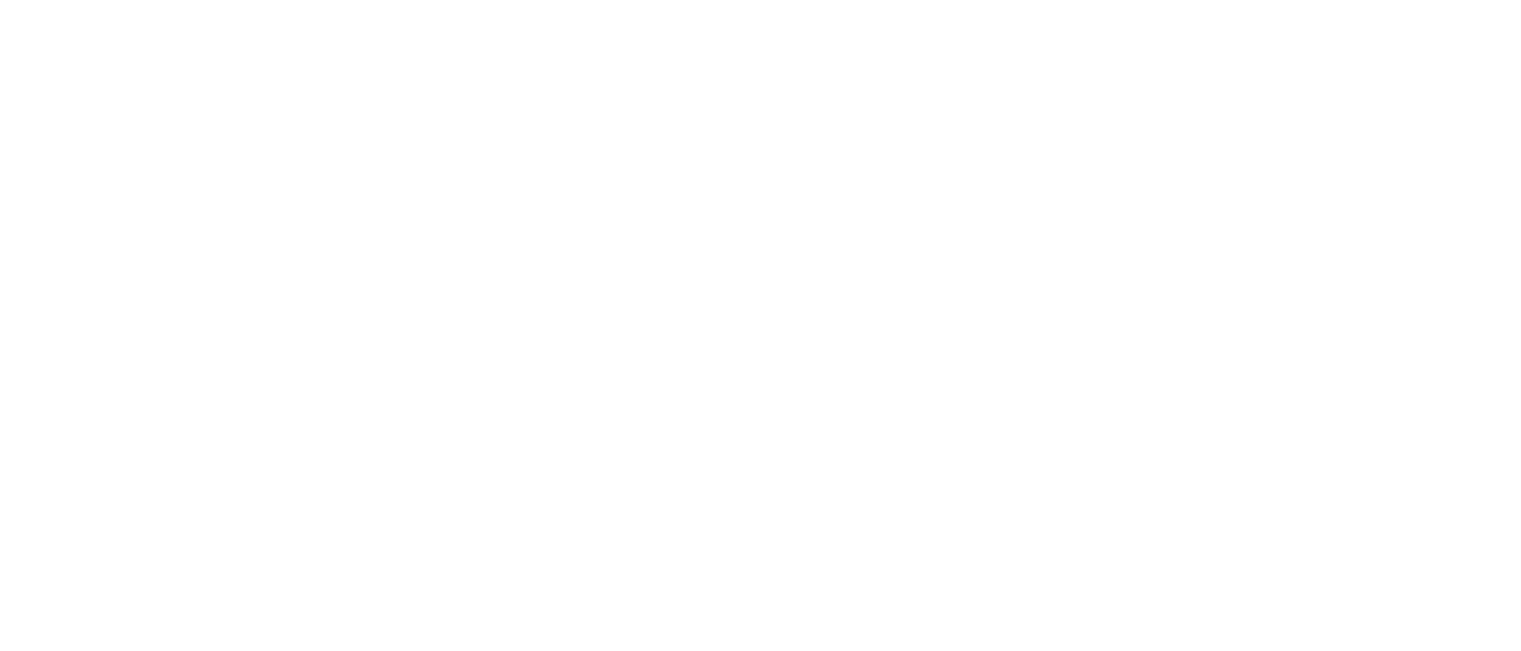 scroll, scrollTop: 0, scrollLeft: 0, axis: both 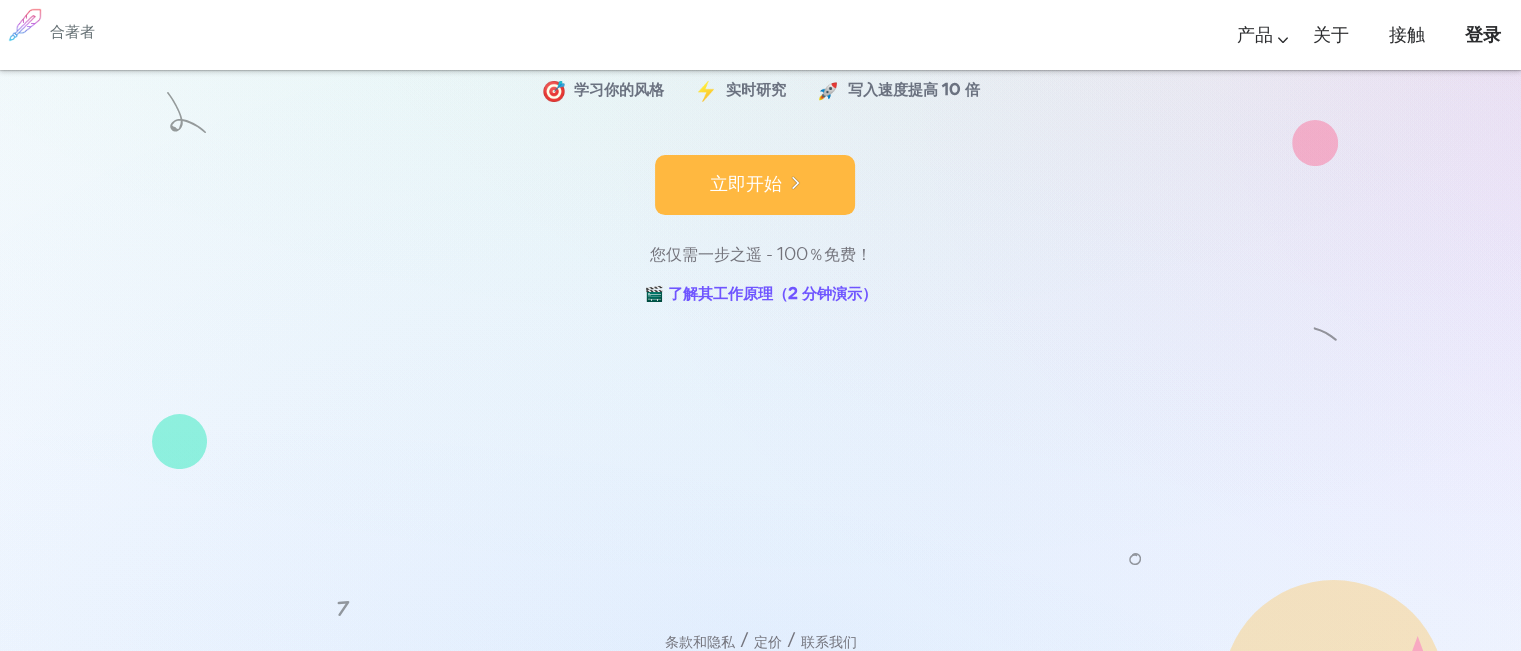 click at bounding box center [791, 182] 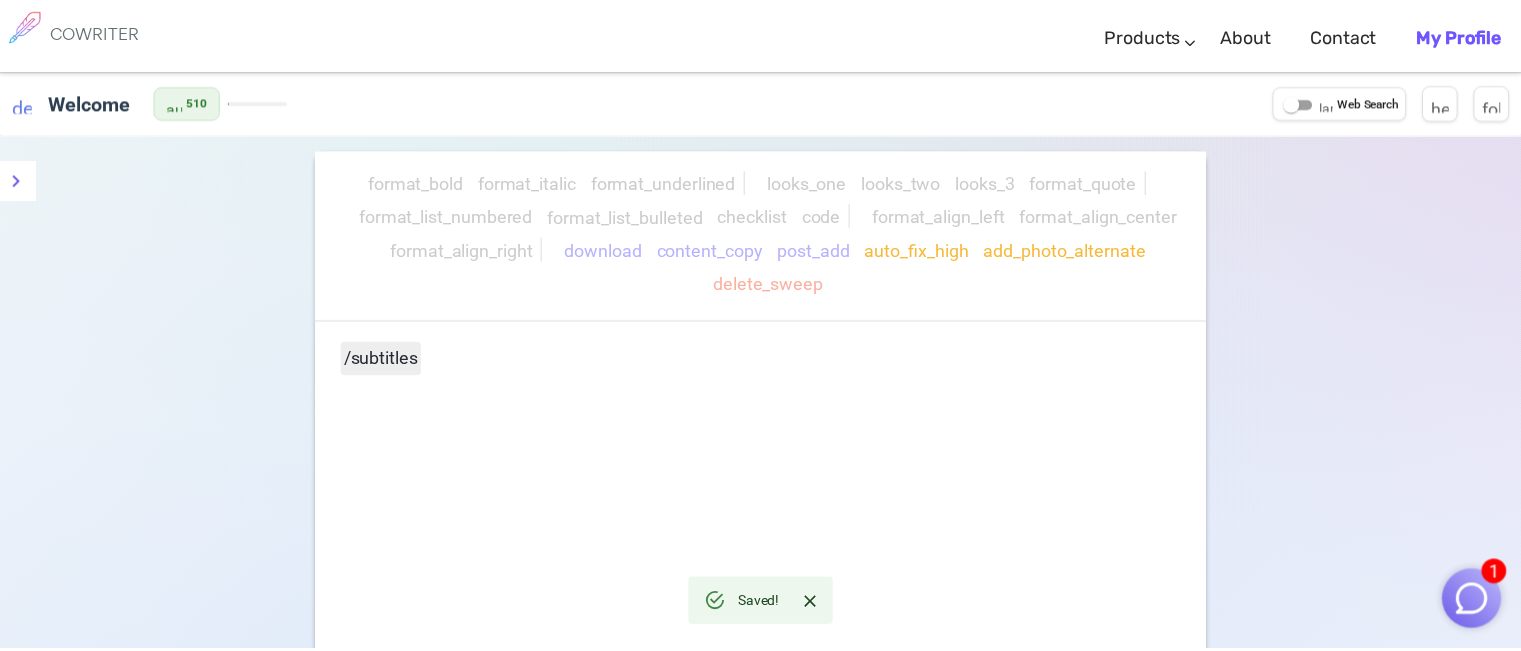 scroll, scrollTop: 0, scrollLeft: 0, axis: both 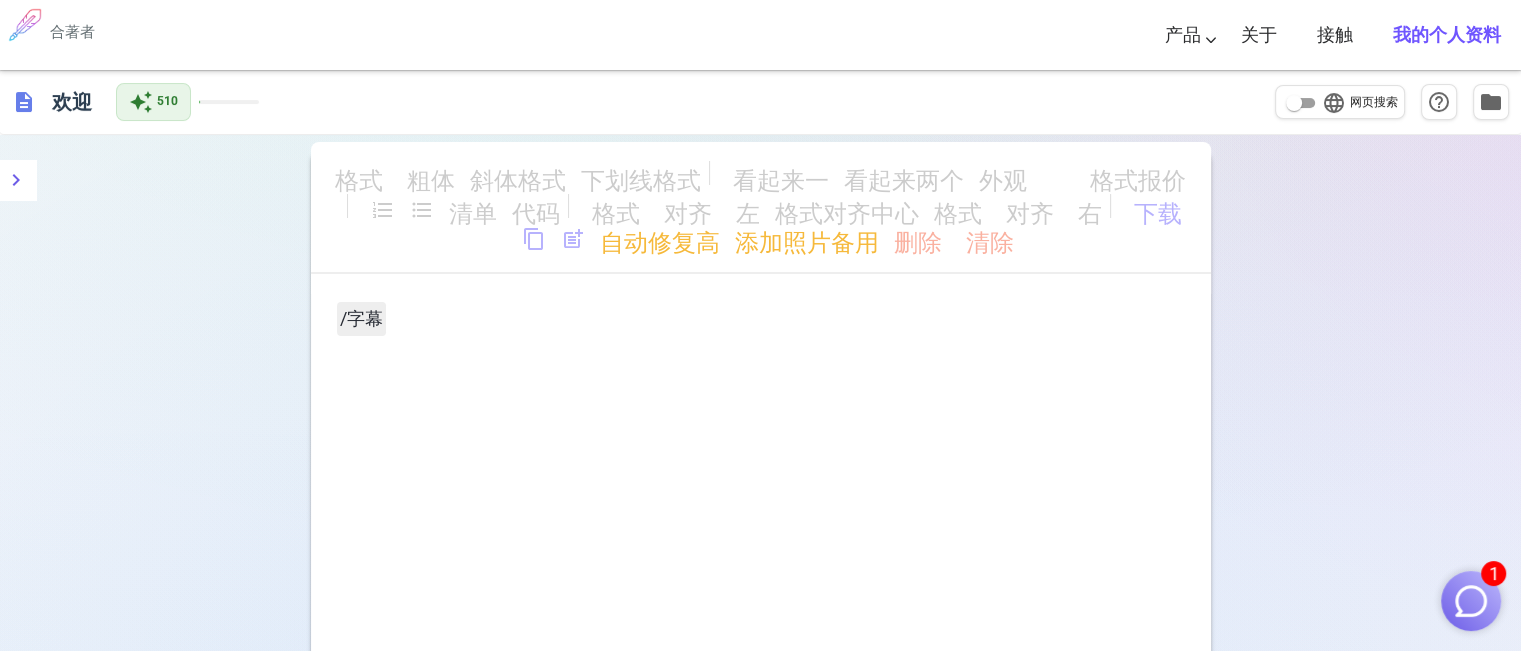 click at bounding box center [1471, 601] 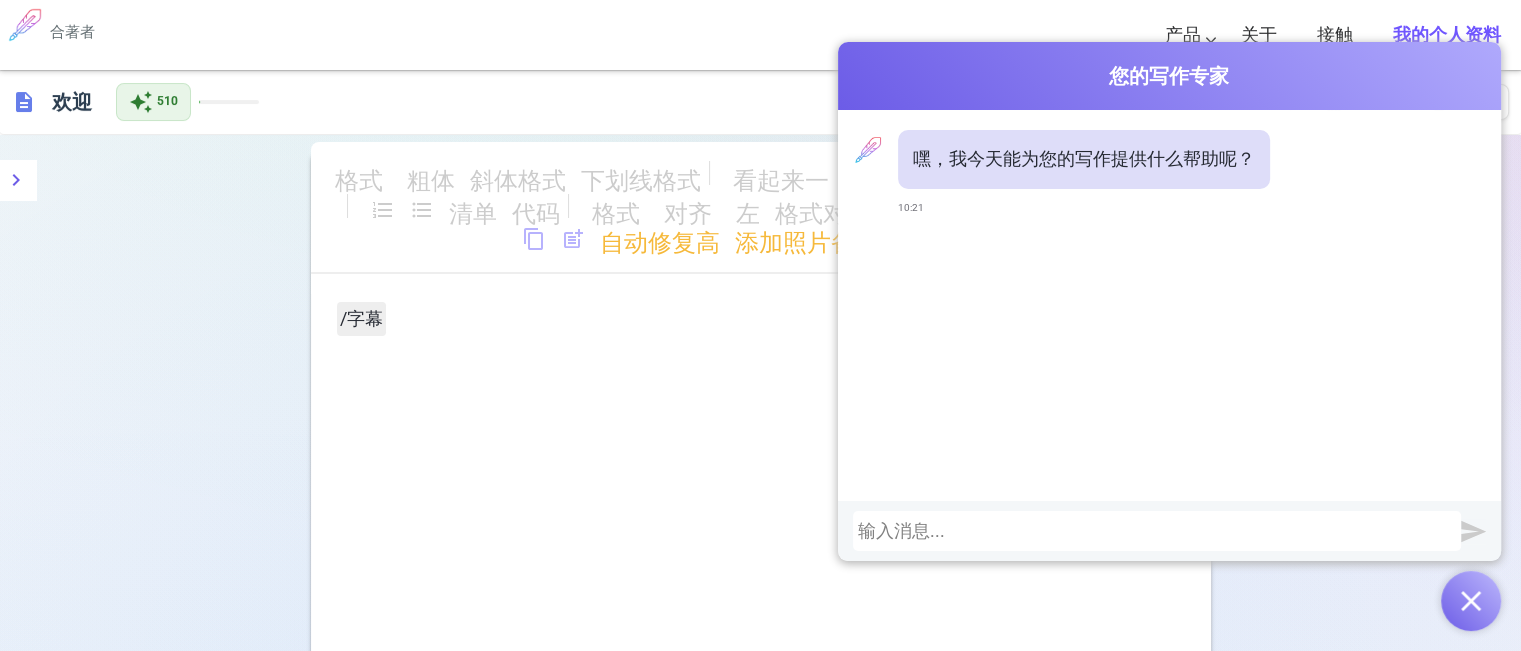 click at bounding box center (1157, 531) 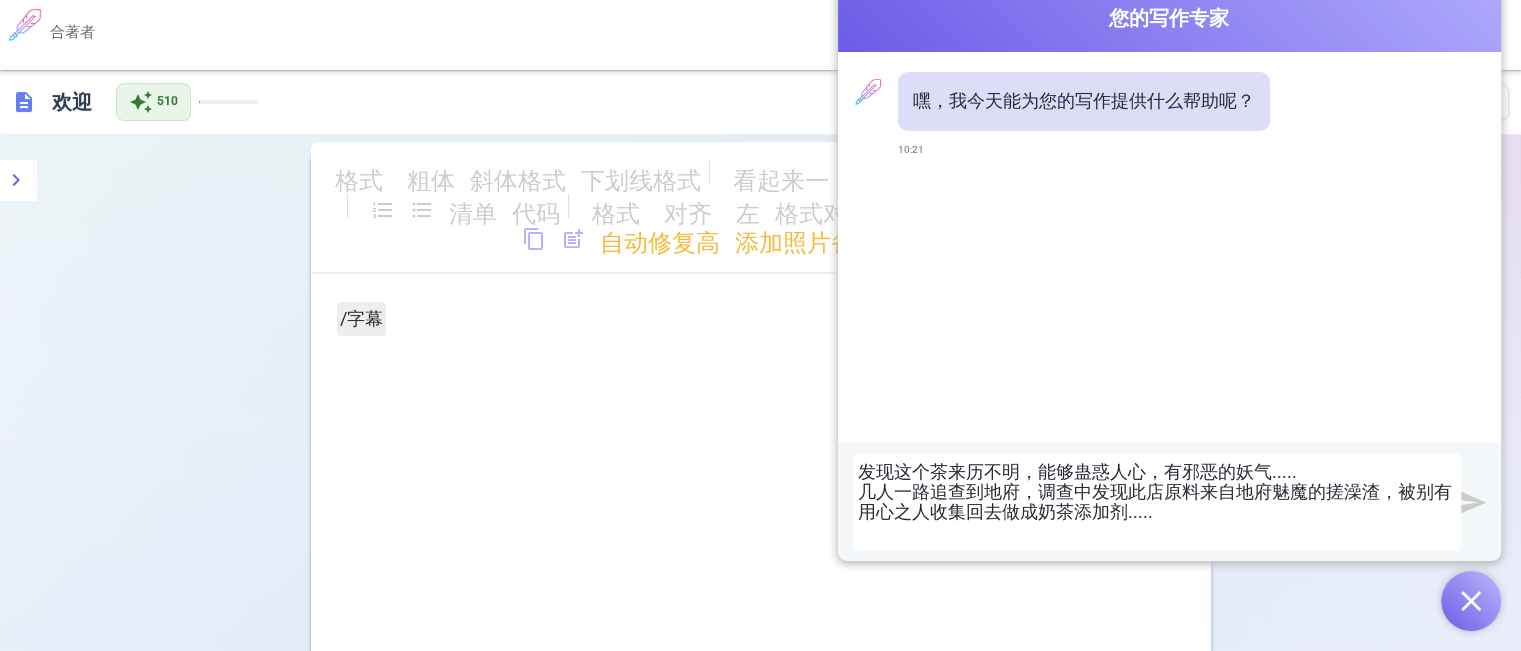 scroll, scrollTop: 0, scrollLeft: 0, axis: both 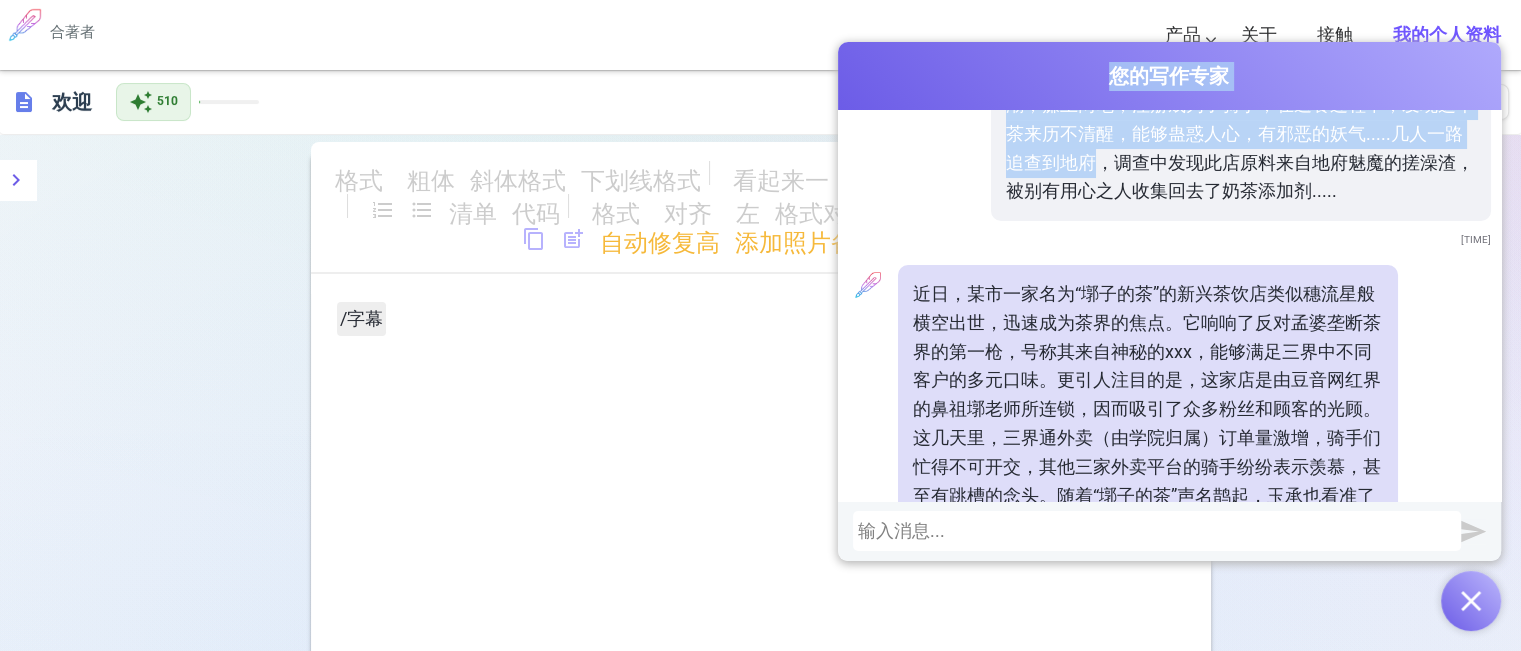 drag, startPoint x: 1044, startPoint y: 71, endPoint x: 1084, endPoint y: 175, distance: 111.42711 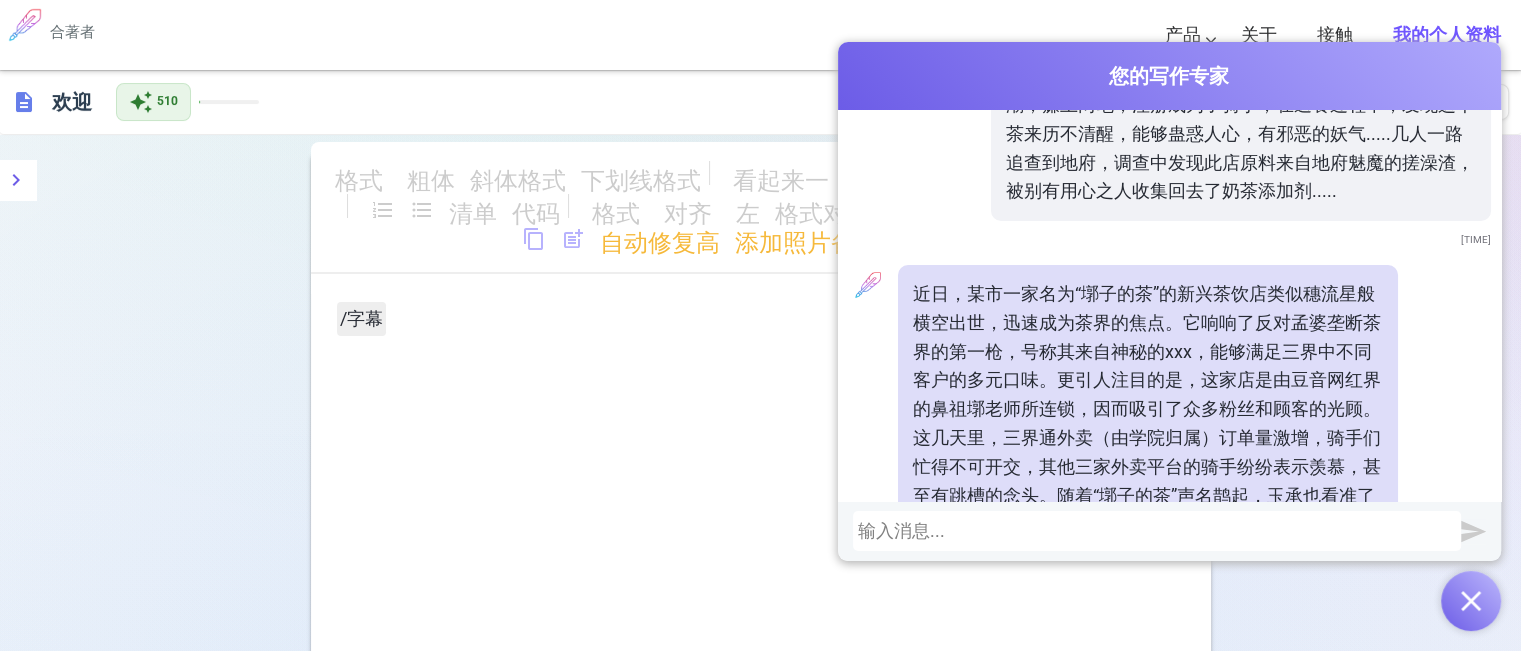 click on "近日，某市一家名为“墎子的茶”的新兴茶饮店类似穗流星般横空出世，迅速成为茶界的焦点。它响响了反对孟婆垄断茶界的第一枪，号称其来自神秘的xxx，能够满足三界中不同客户的多元口味。更引人注目的是，这家店是由豆音网红界的鼻祖墎老师所连锁，因而吸引了众多粉丝和顾客的光顾。" at bounding box center [1148, 352] 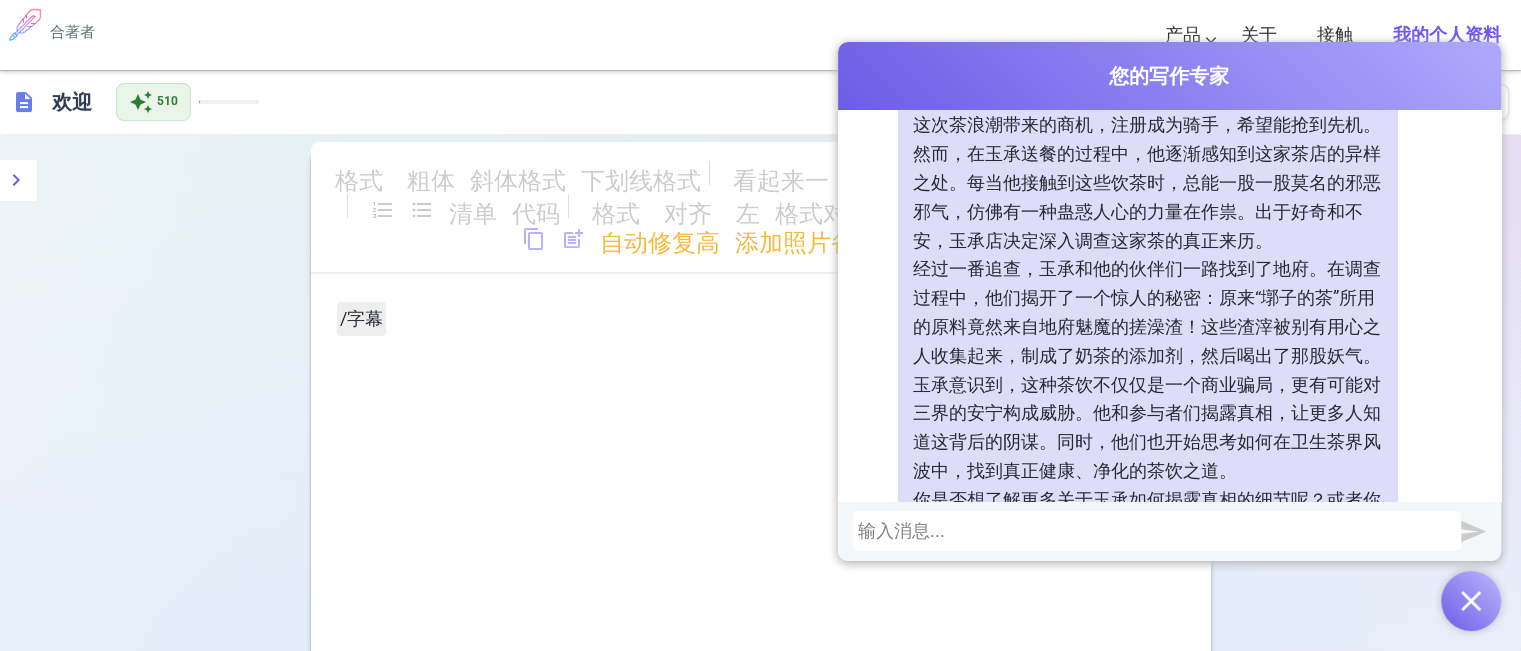 scroll, scrollTop: 800, scrollLeft: 0, axis: vertical 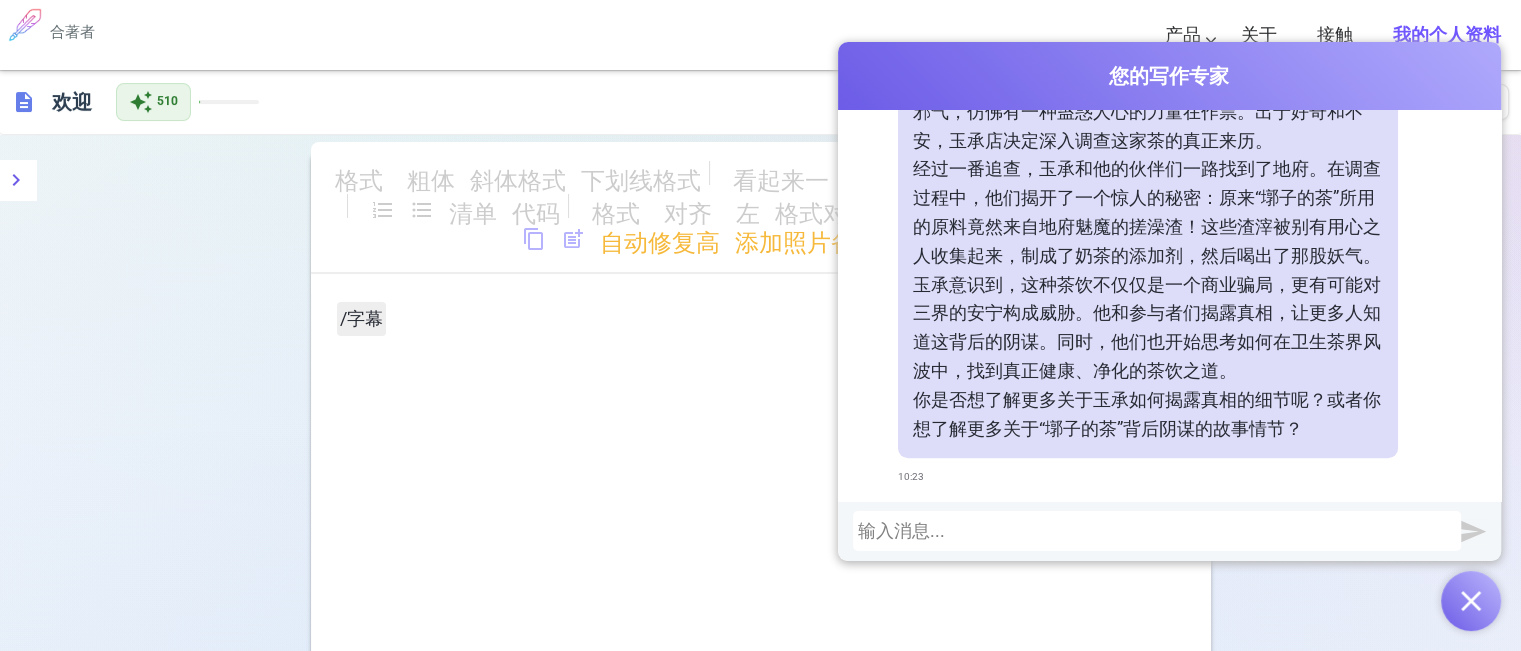 click at bounding box center (1157, 531) 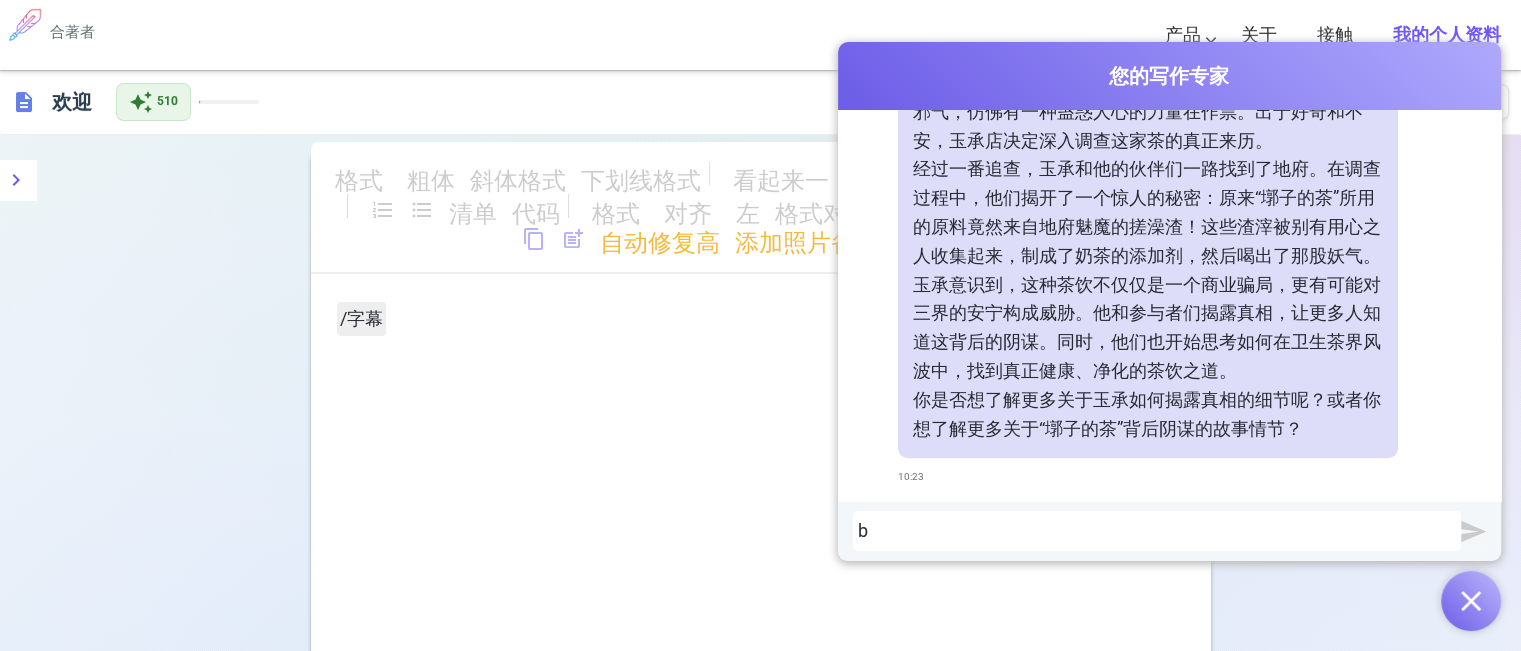 scroll, scrollTop: 0, scrollLeft: 0, axis: both 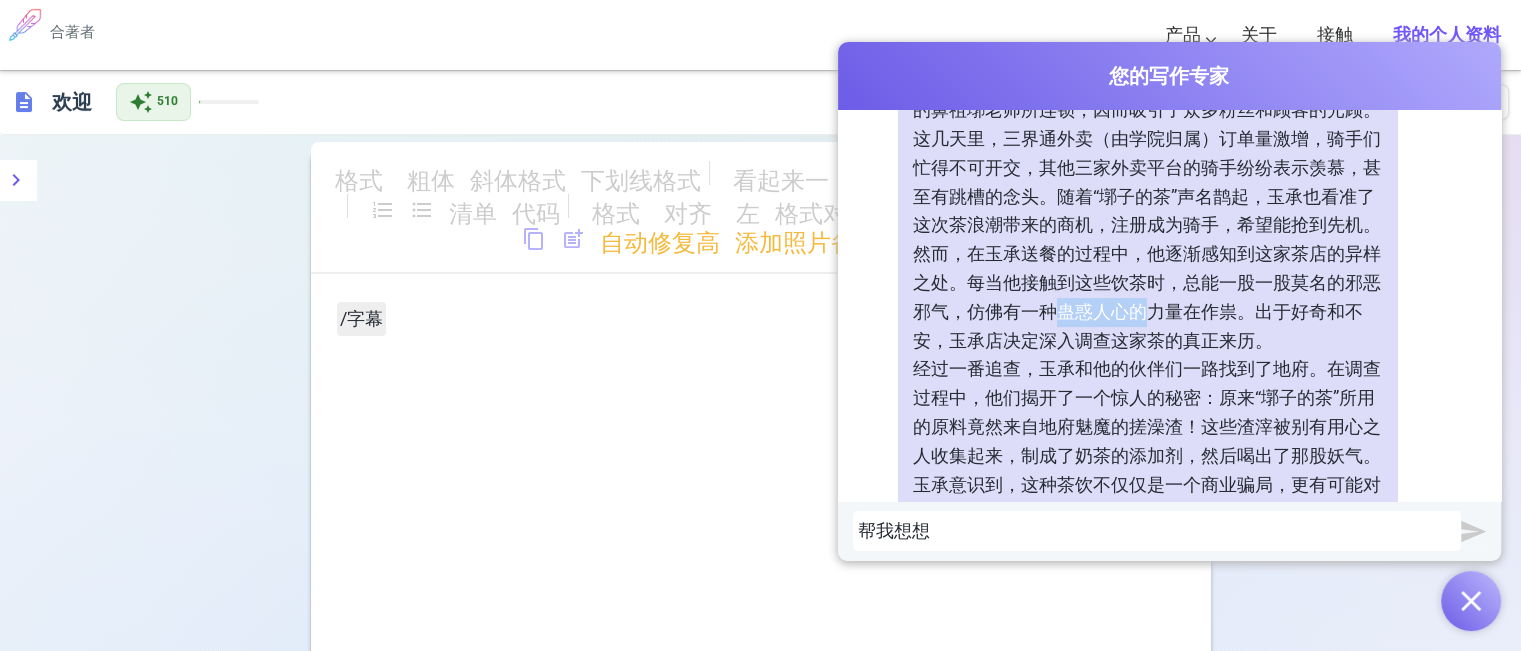 drag, startPoint x: 1053, startPoint y: 312, endPoint x: 1133, endPoint y: 310, distance: 80.024994 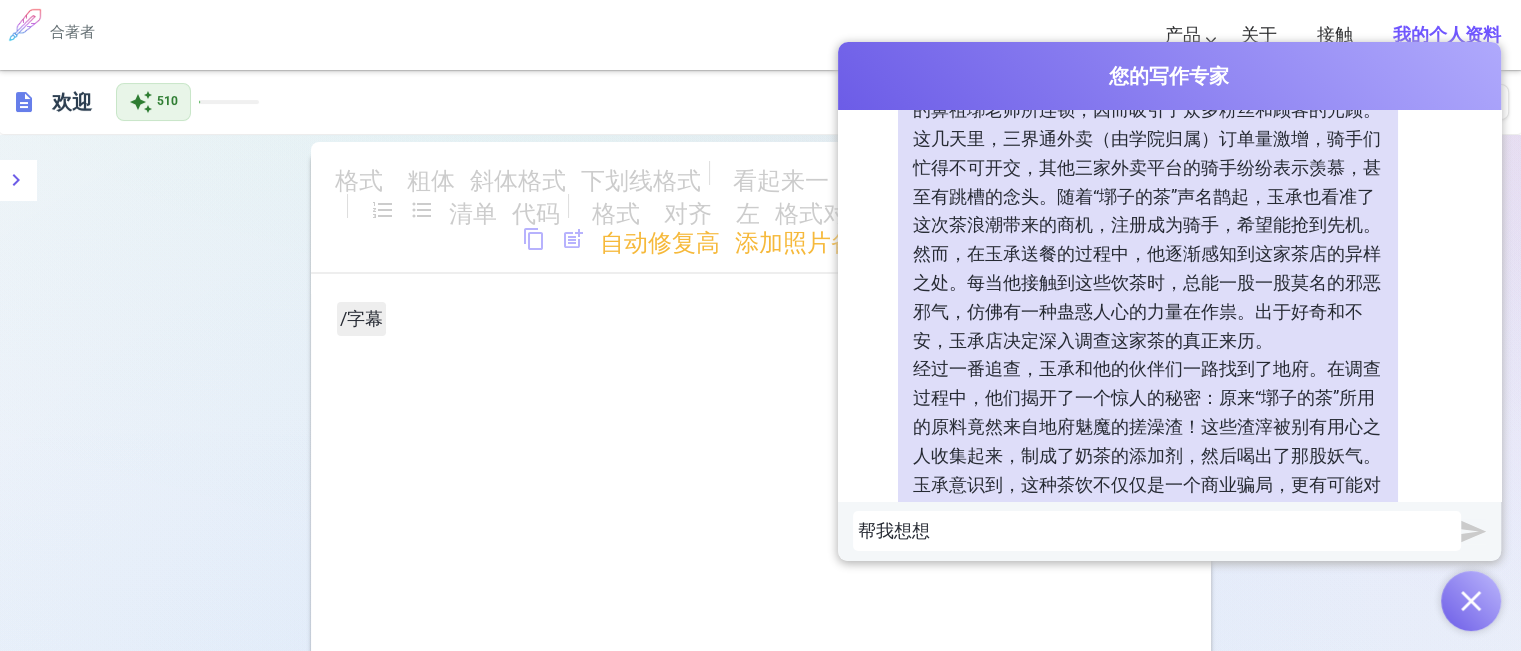 click on "帮我想想" at bounding box center [1157, 531] 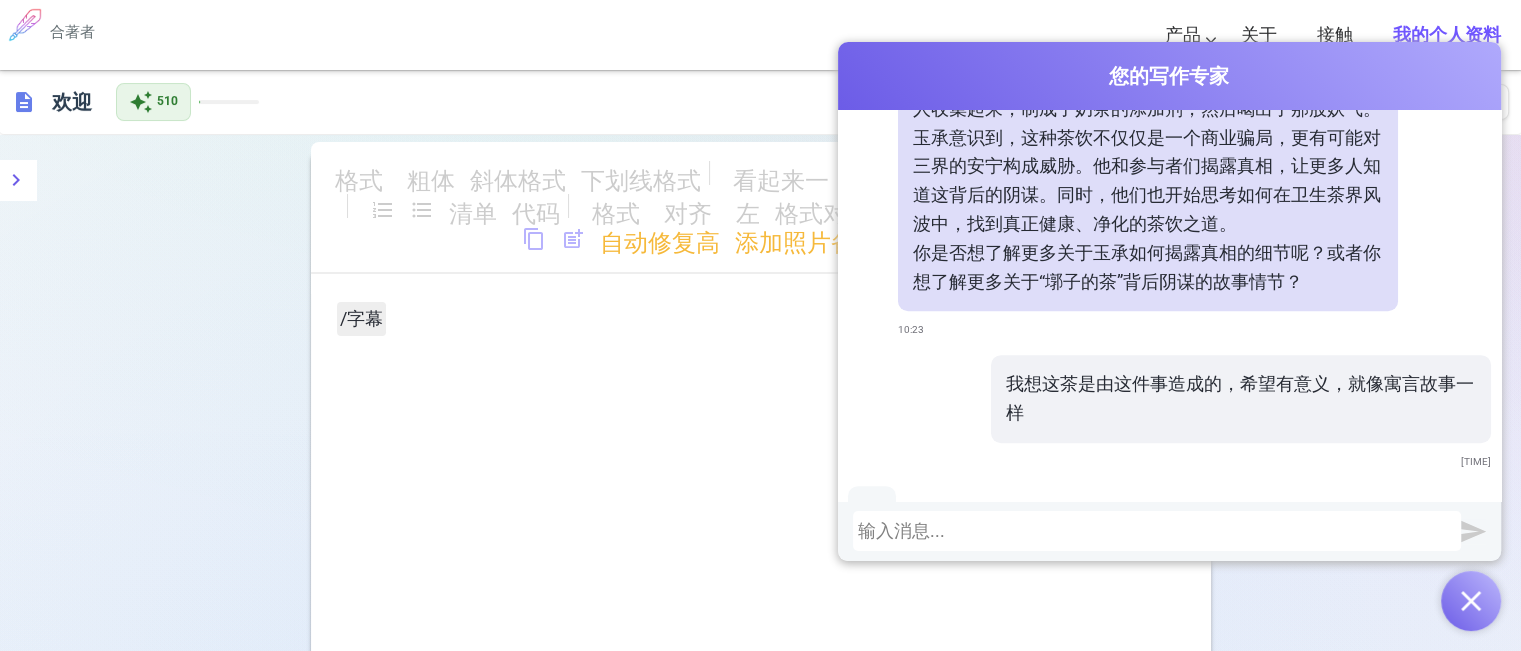 scroll, scrollTop: 976, scrollLeft: 0, axis: vertical 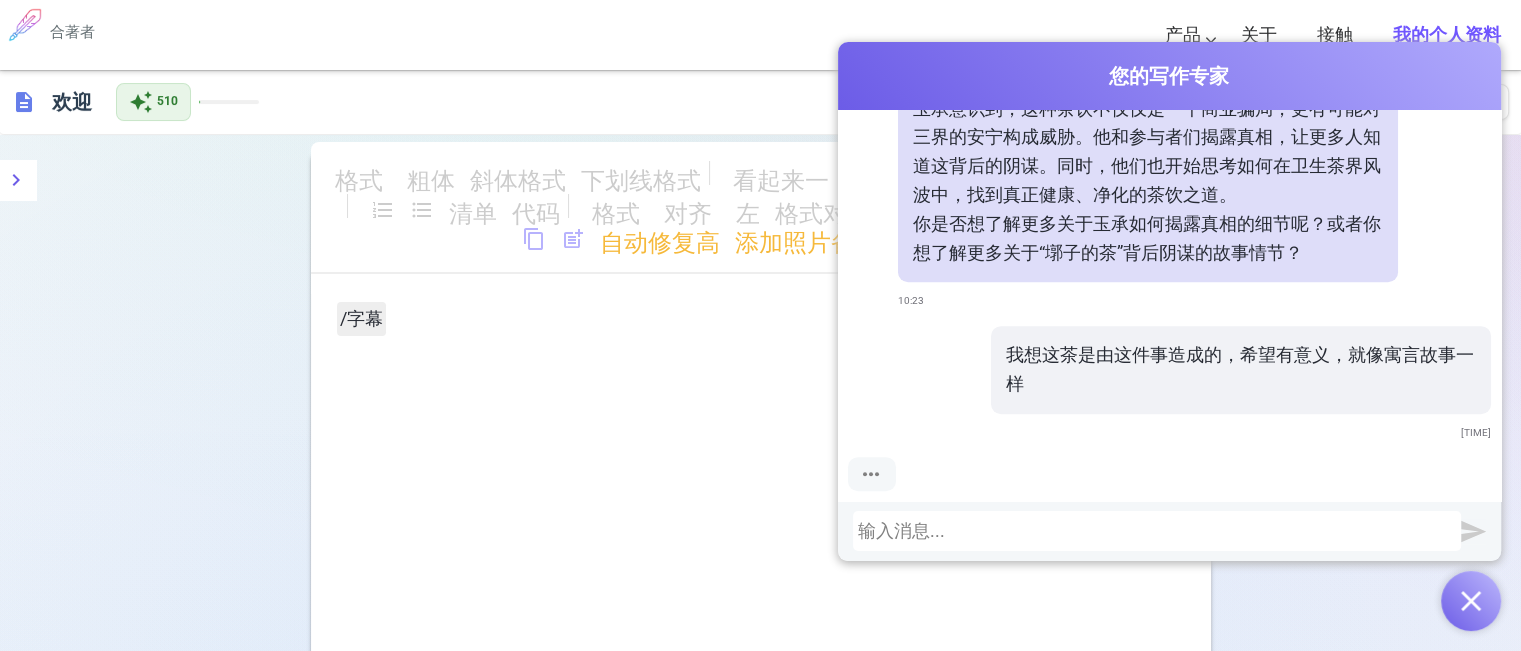 click on "我想这茶是由这件事造成的，希望有意义，就像寓言故事一样" at bounding box center (1241, 370) 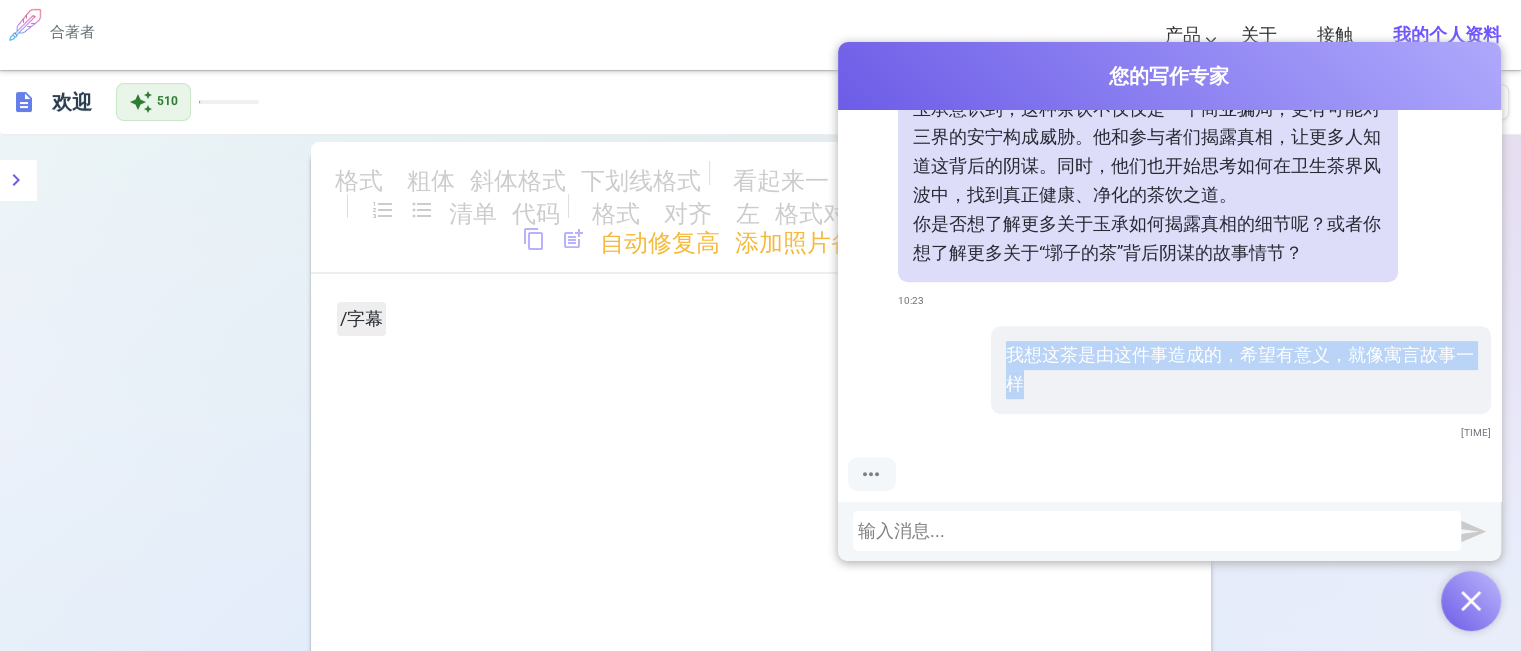 drag, startPoint x: 1008, startPoint y: 388, endPoint x: 979, endPoint y: 359, distance: 41.01219 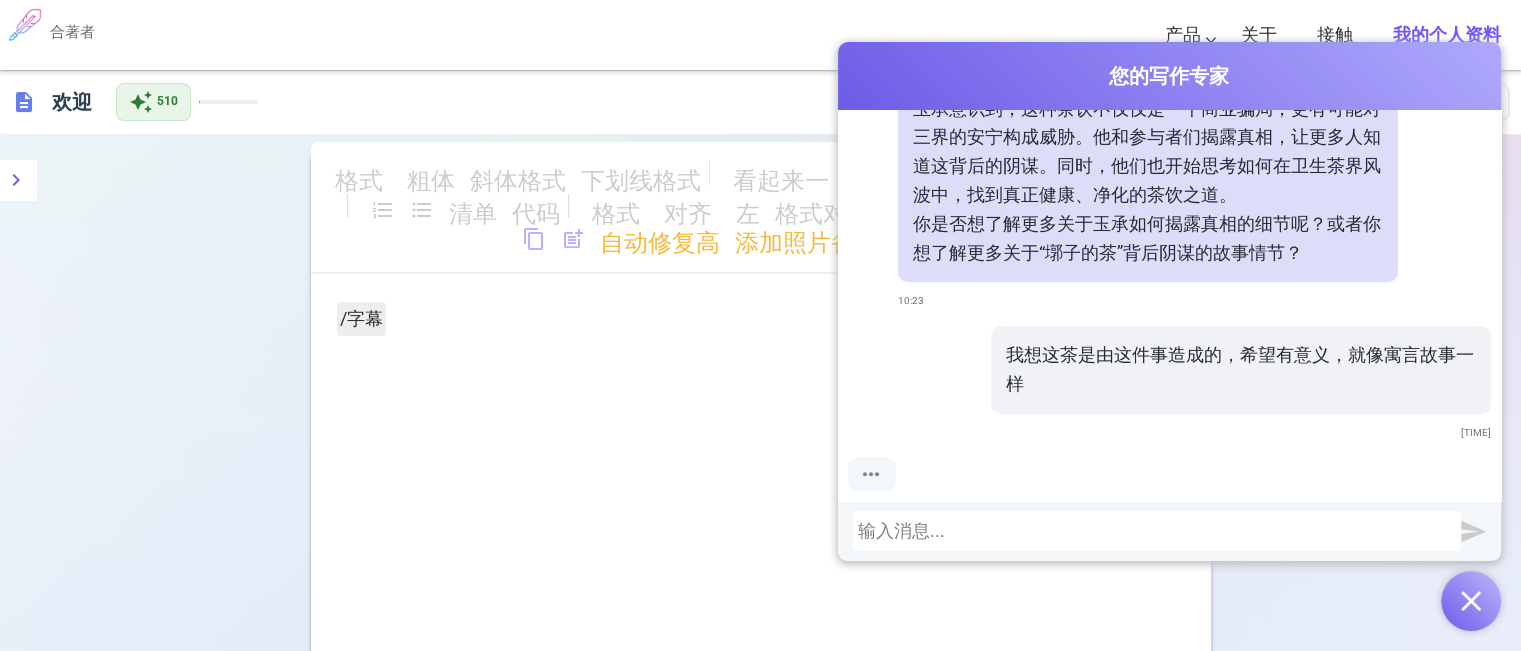 click at bounding box center (1157, 531) 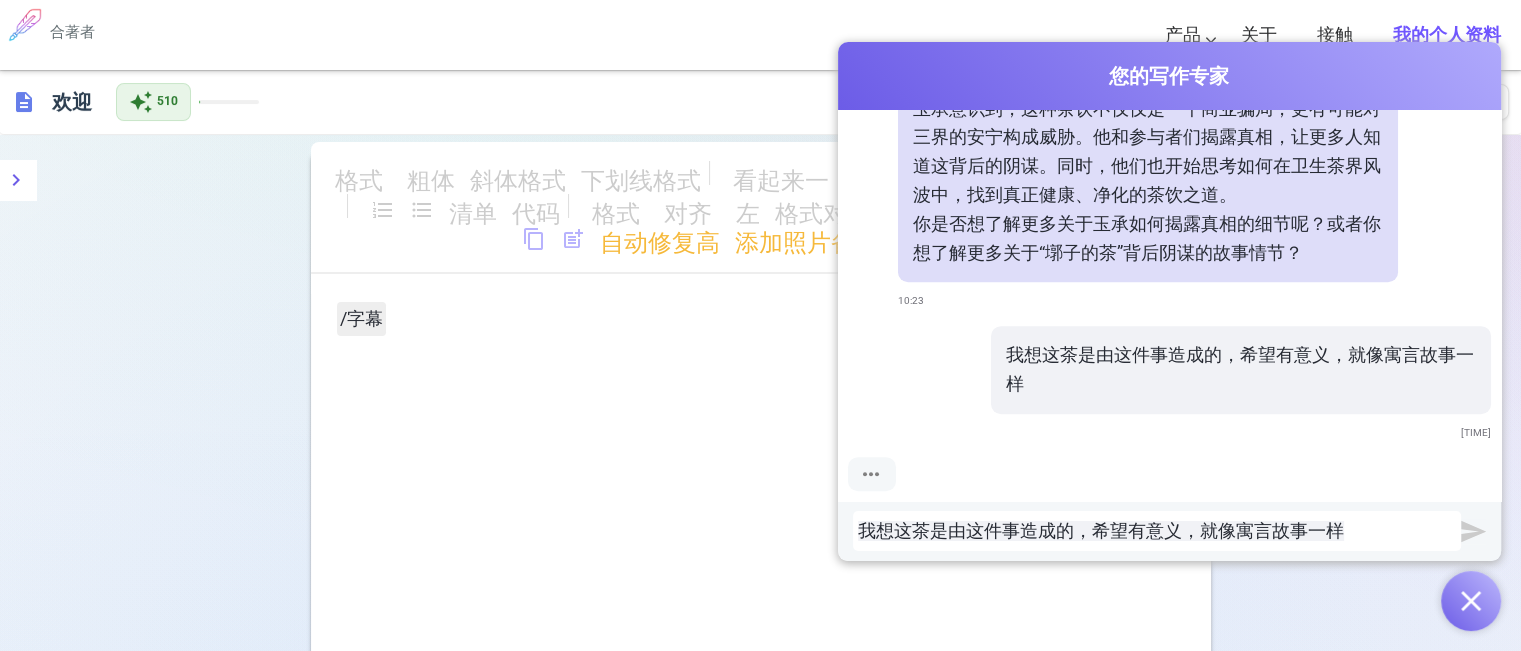 click on "我想这茶是由这件事造成的，希望有意义，就像寓言故事一样" at bounding box center [1101, 530] 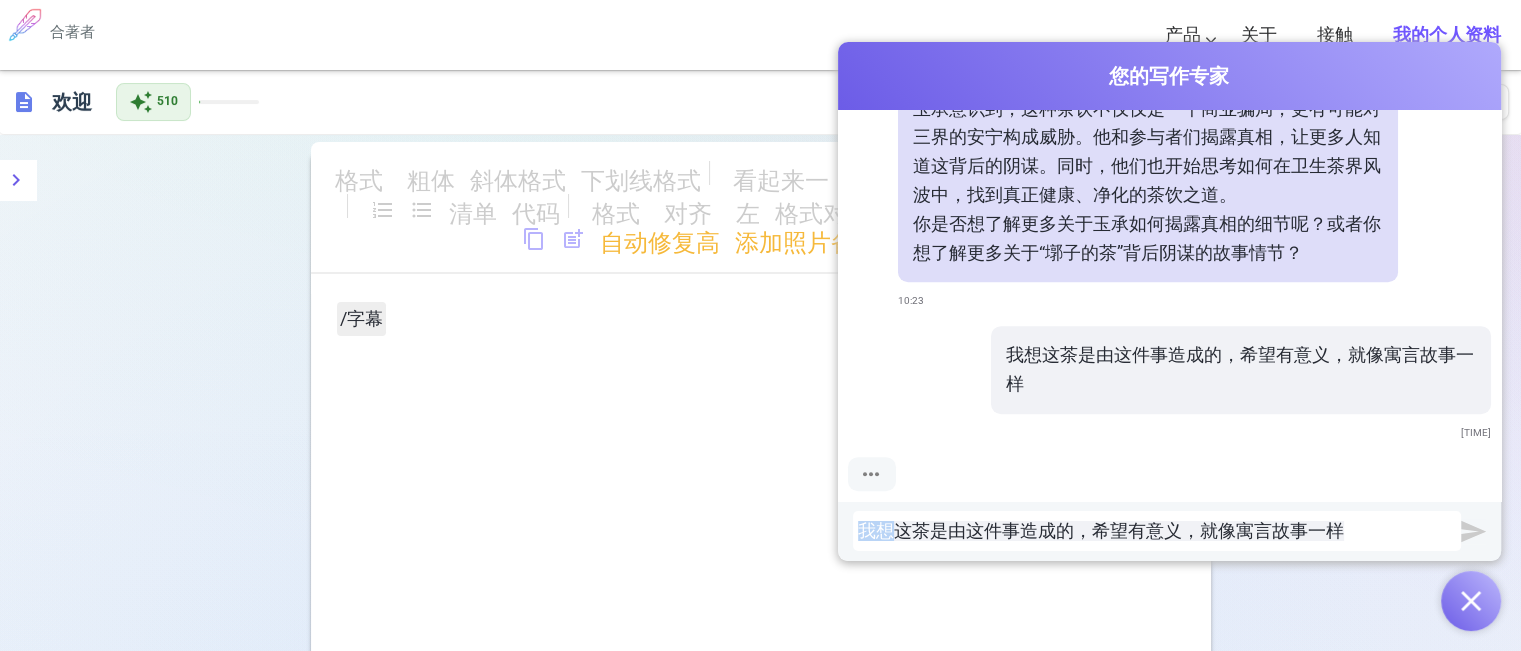 click on "我想这茶是由这件事造成的，希望有意义，就像寓言故事一样" at bounding box center [1101, 530] 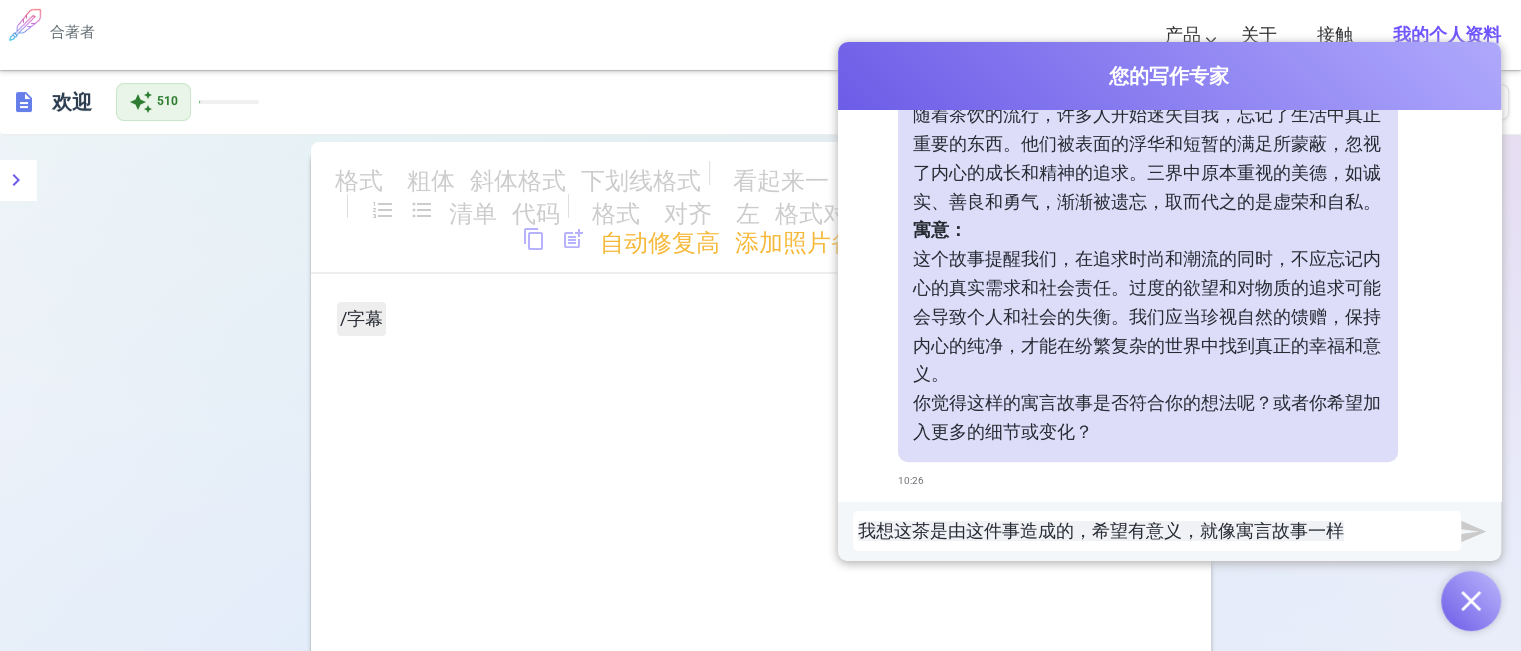 click on "我想这茶是由这件事造成的，希望有意义，就像寓言故事一样" at bounding box center [1101, 530] 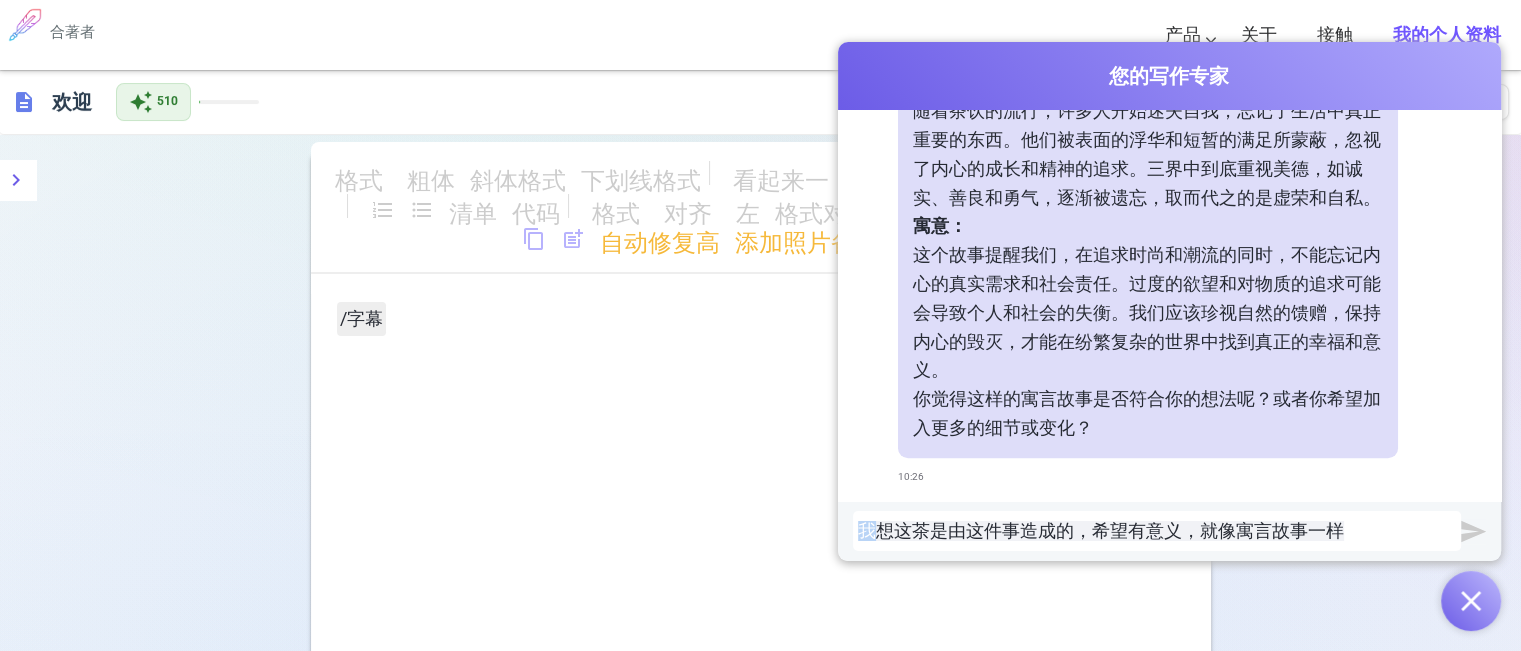 scroll, scrollTop: 0, scrollLeft: 0, axis: both 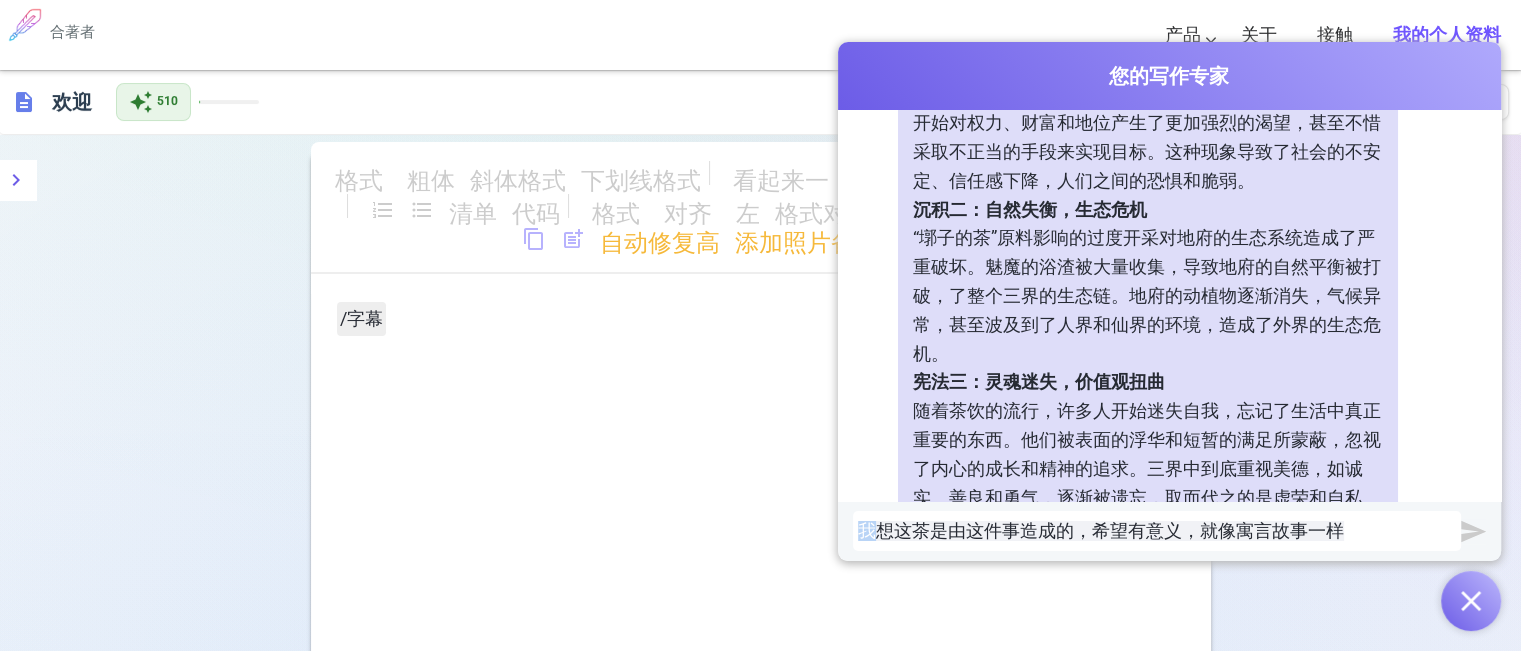 click on "我想这茶是由这件事造成的，希望有意义，就像寓言故事一样" at bounding box center (1101, 530) 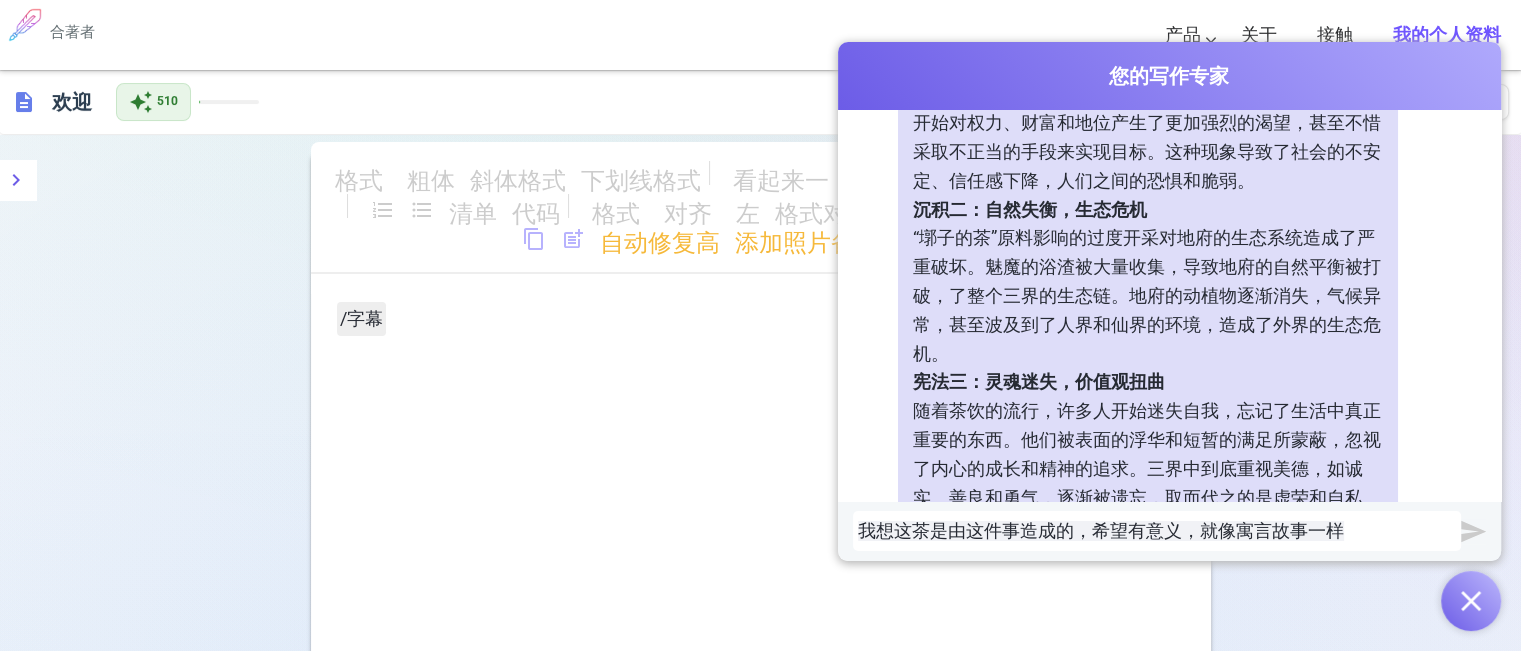 click on "我想这茶是由这件事造成的，希望有意义，就像寓言故事一样" at bounding box center (1101, 530) 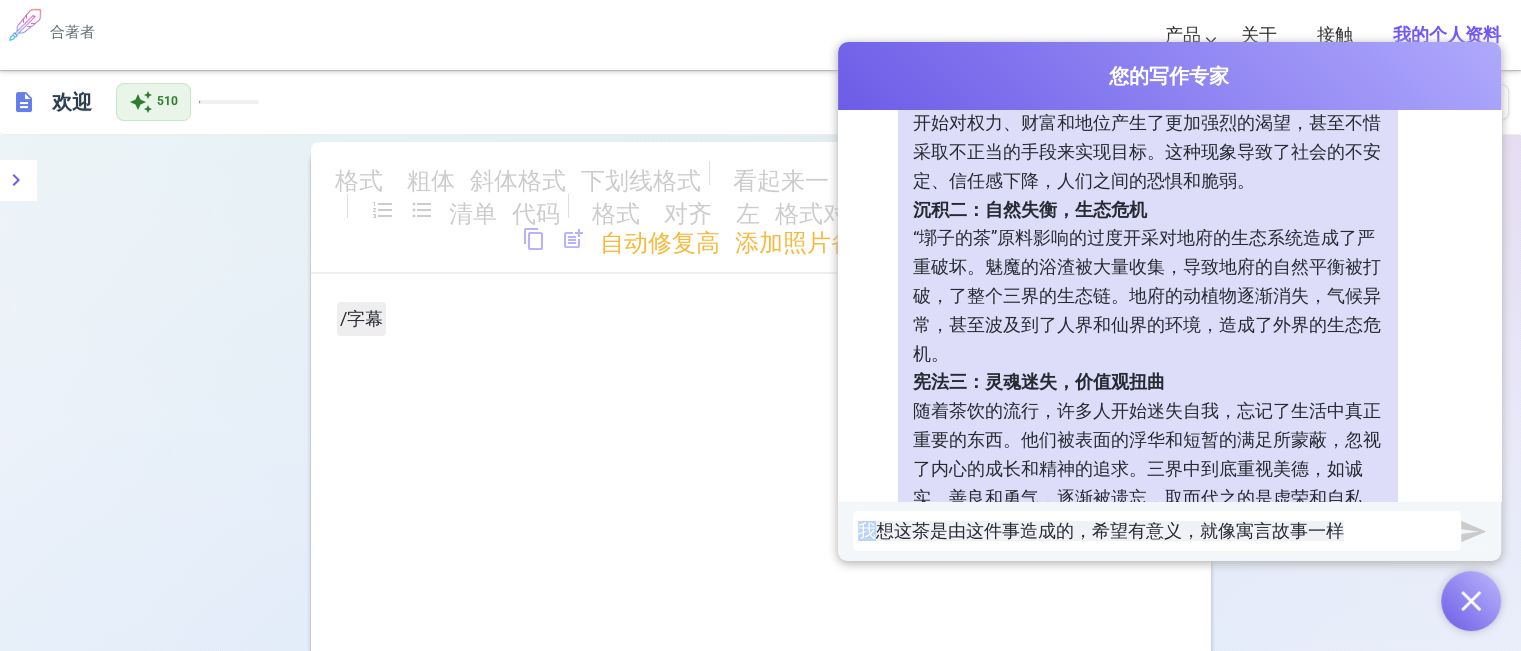 scroll, scrollTop: 0, scrollLeft: 0, axis: both 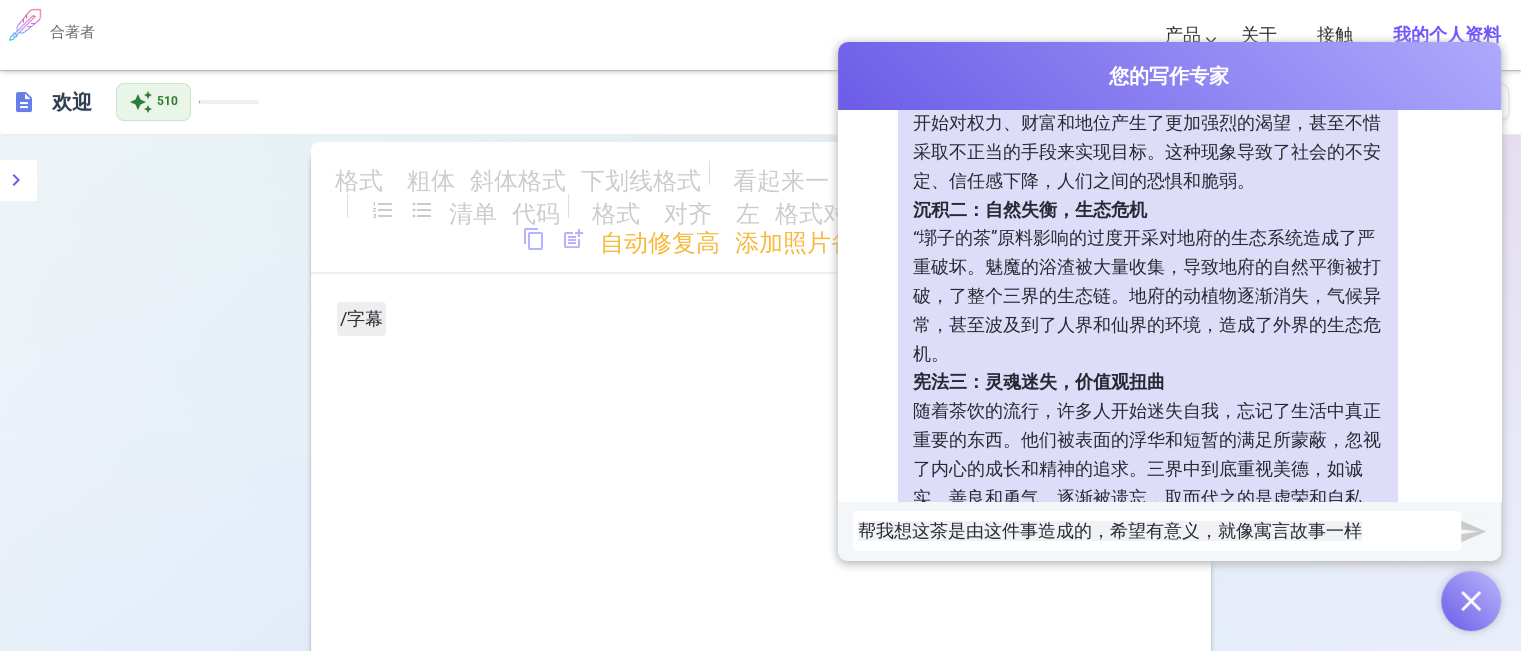 click on "帮我想这茶是由这件事造成的，希望有意义，就像寓言故事一样" at bounding box center (1110, 530) 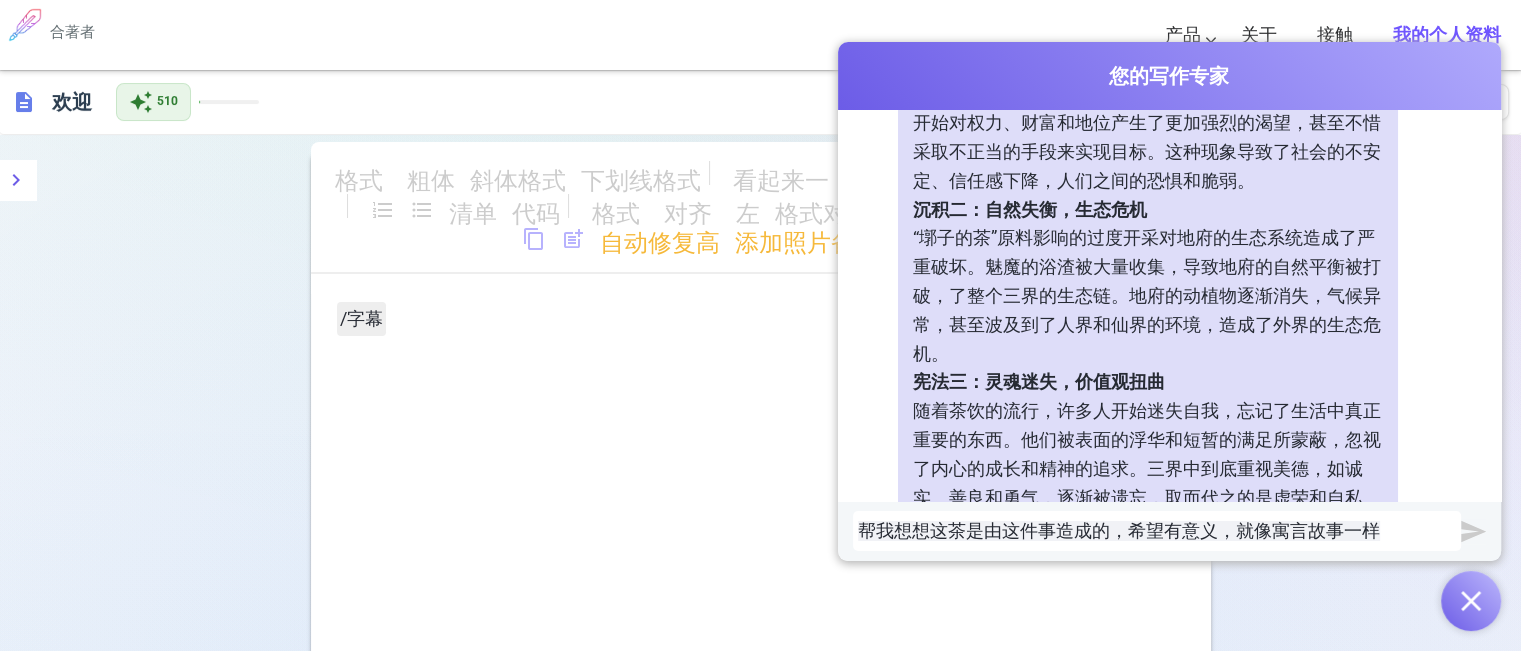 click on "帮我想想这茶是由这件事造成的，希望有意义，就像寓言故事一样" at bounding box center [1119, 530] 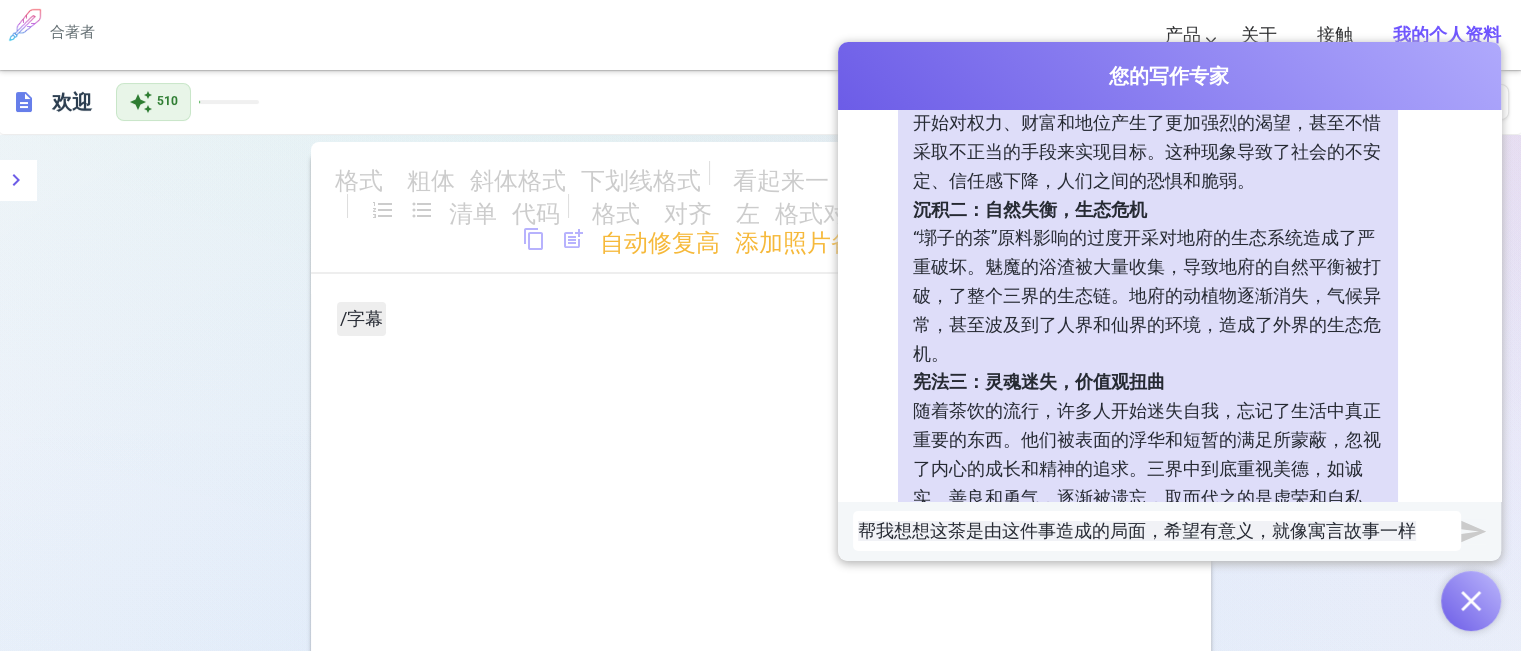 click on "帮我想想这茶是由这件事造成的局面，希望有意义，就像寓言故事一样" at bounding box center (1137, 530) 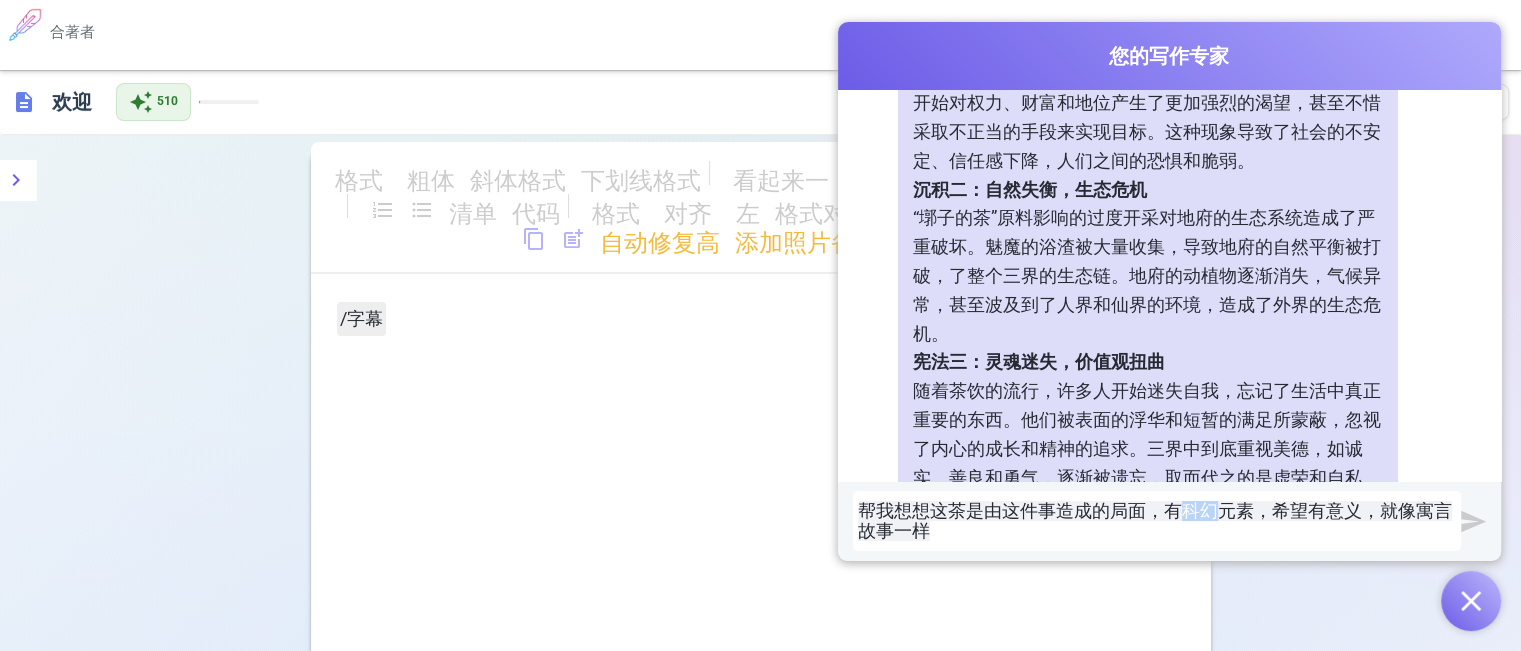 drag, startPoint x: 1179, startPoint y: 520, endPoint x: 1208, endPoint y: 520, distance: 29 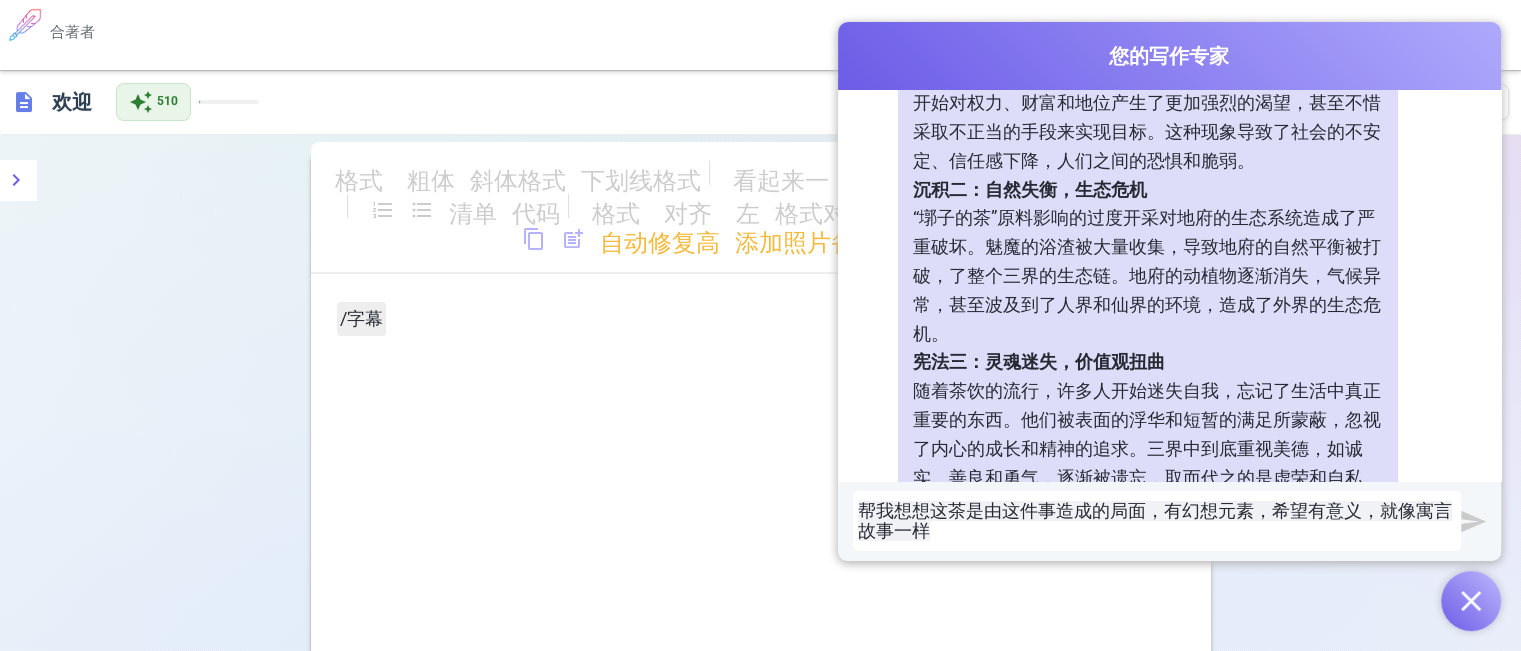 click on "帮我想想这茶是由这件事造成的局面，有幻想元素，希望有意义，就像寓言故事一样" at bounding box center [1155, 520] 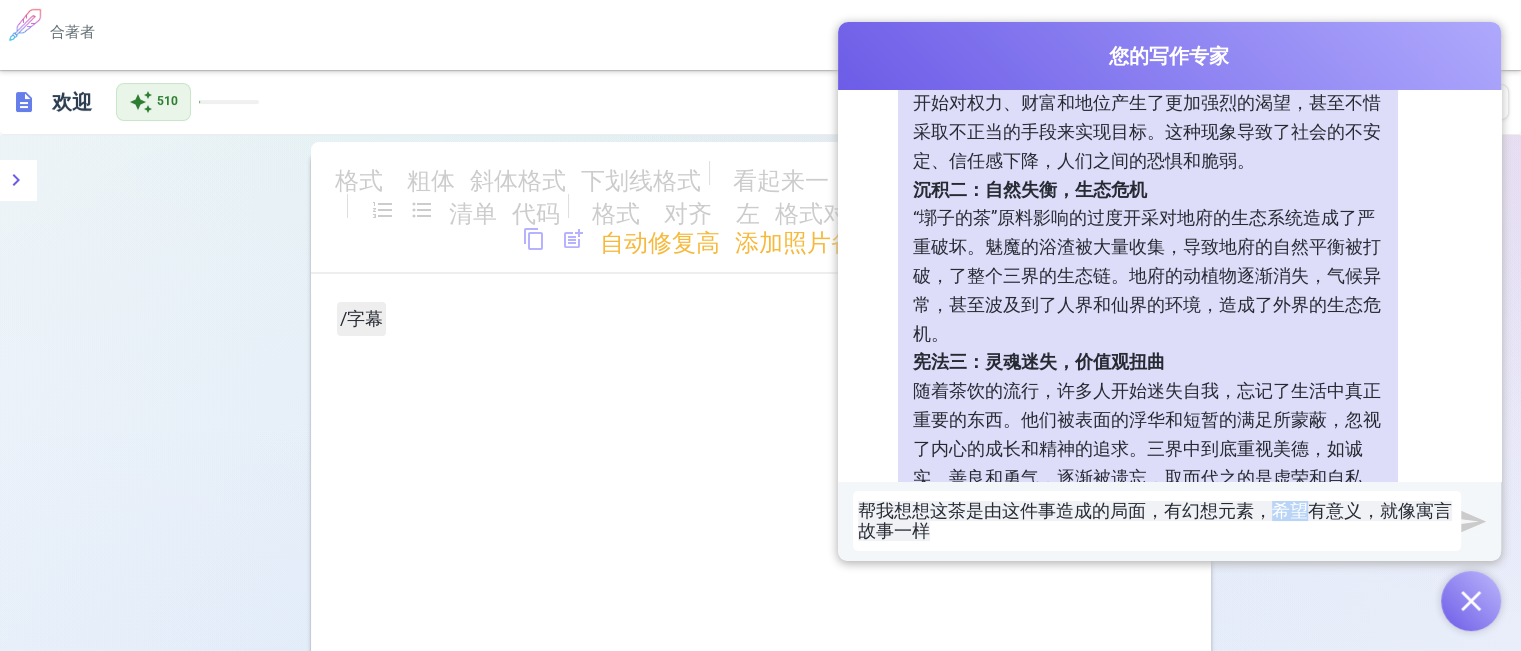 drag, startPoint x: 1302, startPoint y: 512, endPoint x: 1273, endPoint y: 512, distance: 29 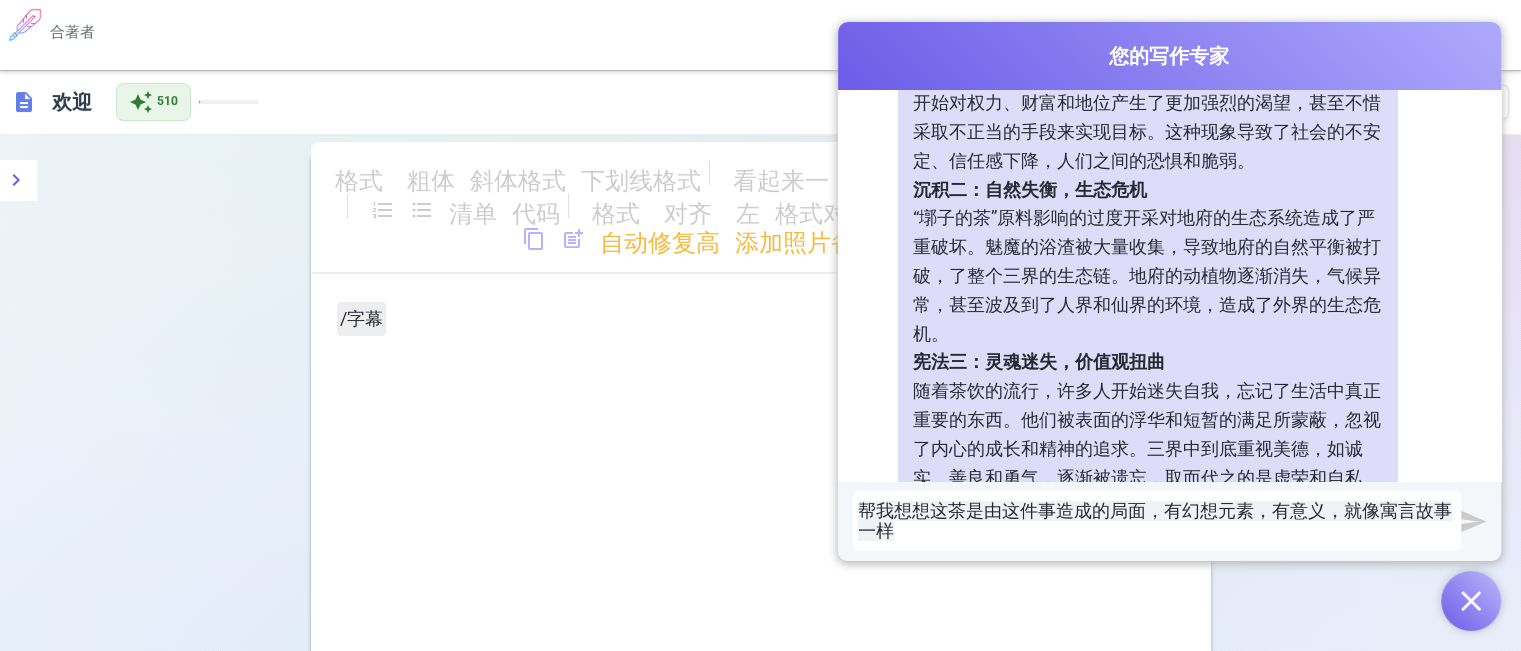 click on "帮我想想这茶是由这件事造成的局面，有幻想元素，有意义，就像寓言故事一样" at bounding box center [1155, 520] 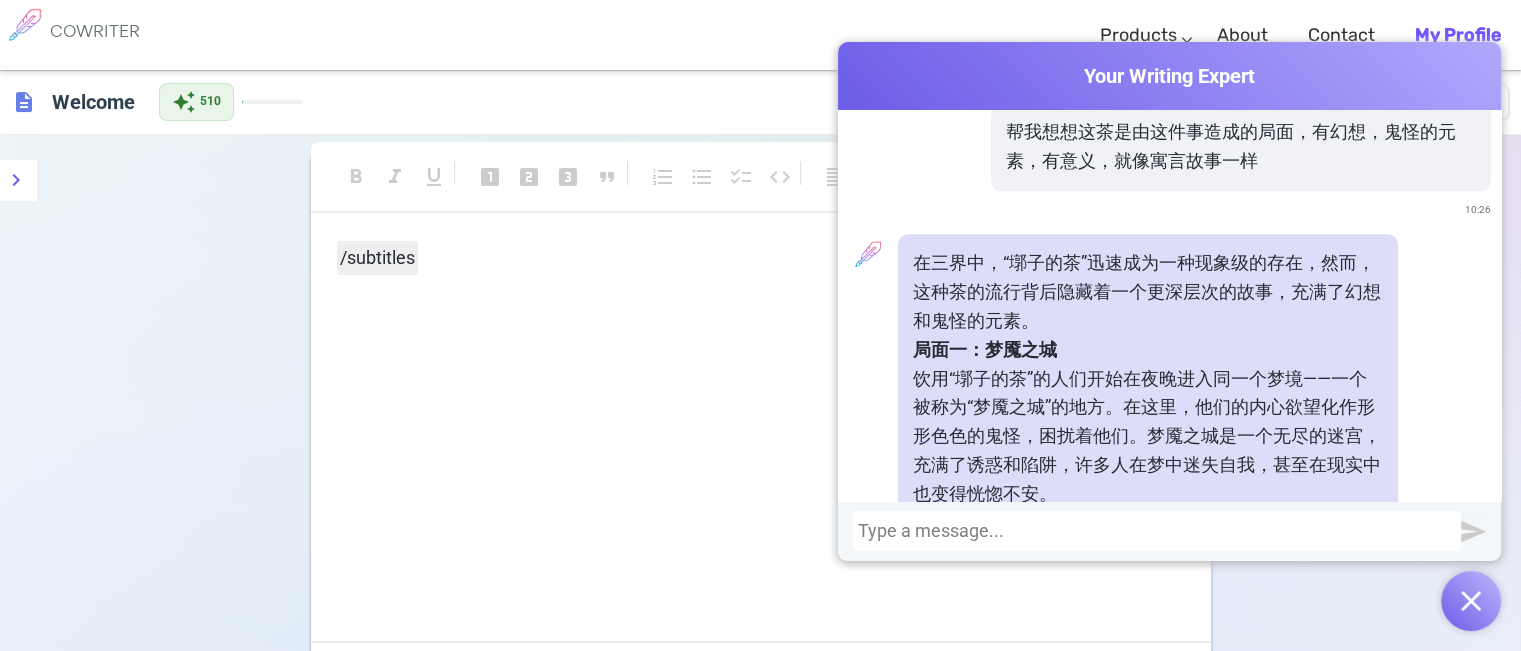 scroll, scrollTop: 2296, scrollLeft: 0, axis: vertical 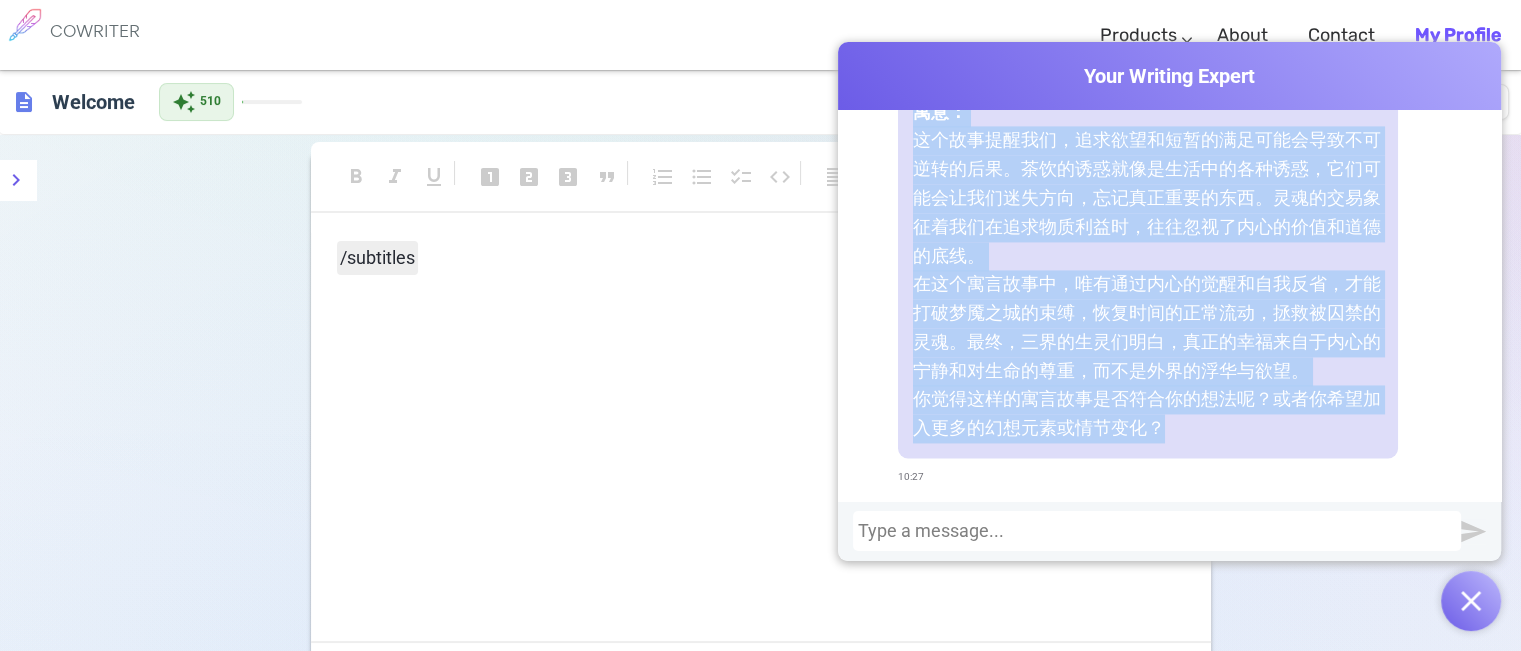 drag, startPoint x: 908, startPoint y: 269, endPoint x: 1231, endPoint y: 444, distance: 367.36087 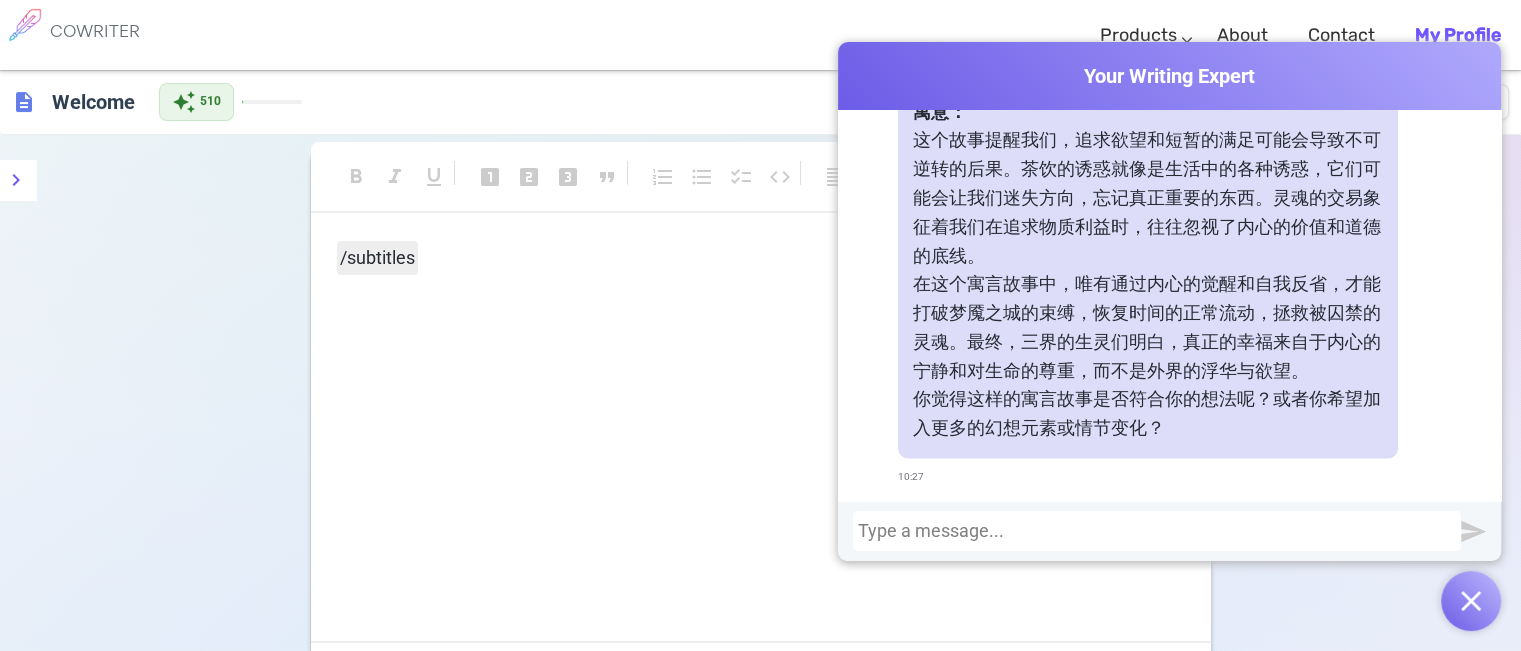 click at bounding box center (1157, 531) 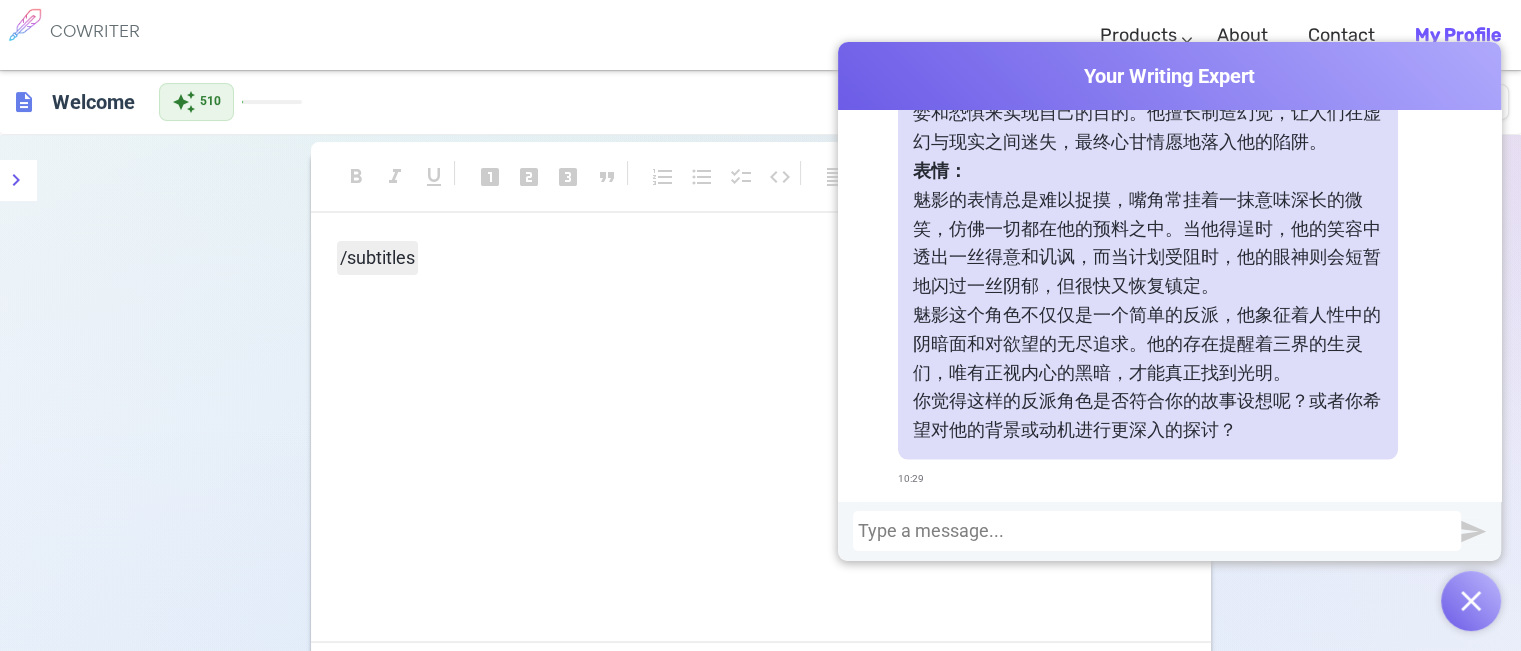 scroll, scrollTop: 4095, scrollLeft: 0, axis: vertical 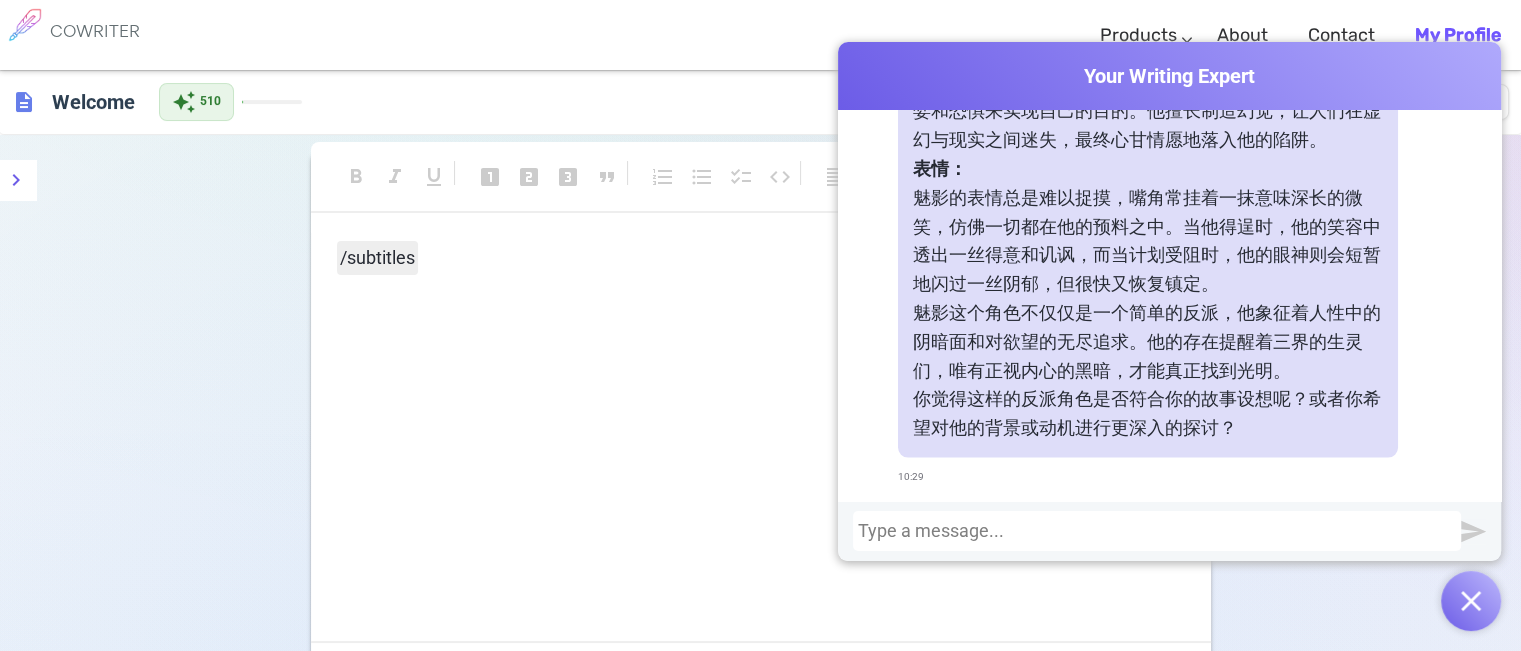 click on "你觉得这样的反派角色是否符合你的故事设想呢？或者你希望对他的背景或动机进行更深入的探讨？" at bounding box center (1148, 414) 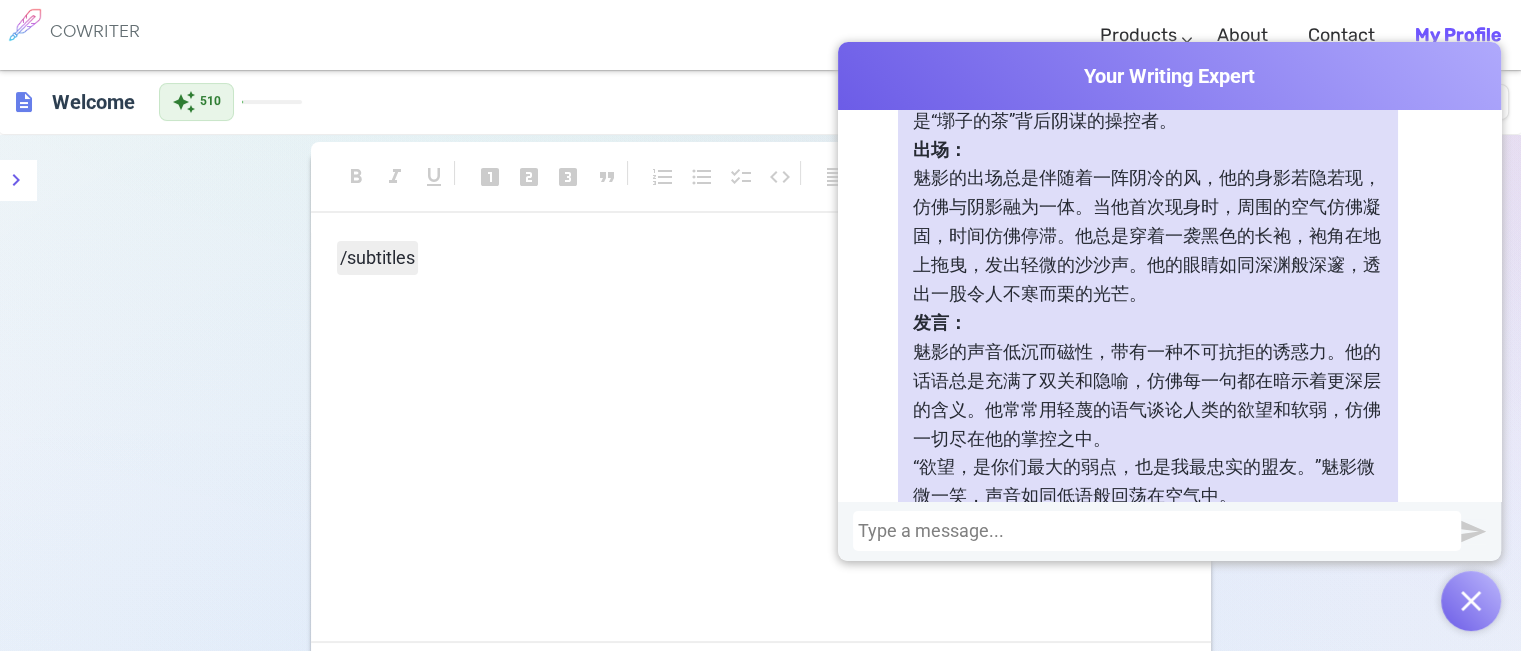 scroll, scrollTop: 3395, scrollLeft: 0, axis: vertical 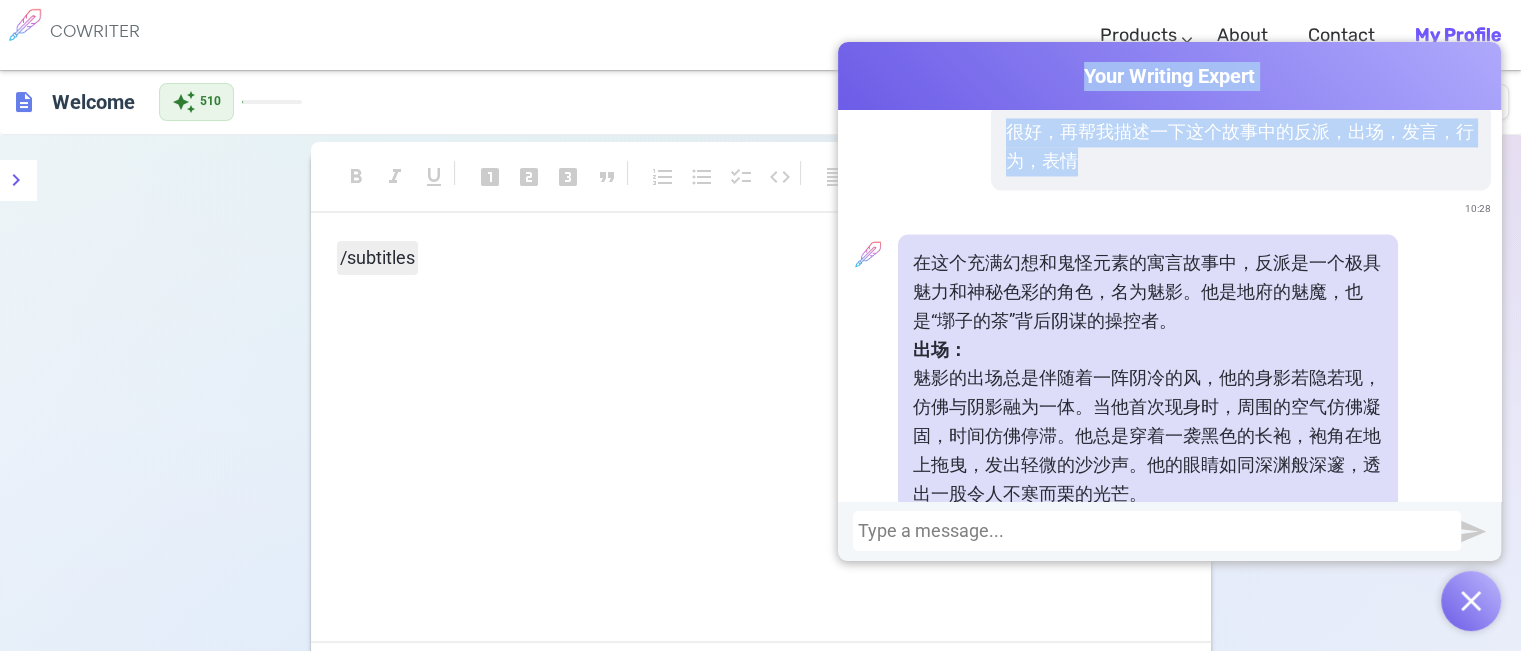 drag, startPoint x: 1016, startPoint y: 57, endPoint x: 1185, endPoint y: 189, distance: 214.44113 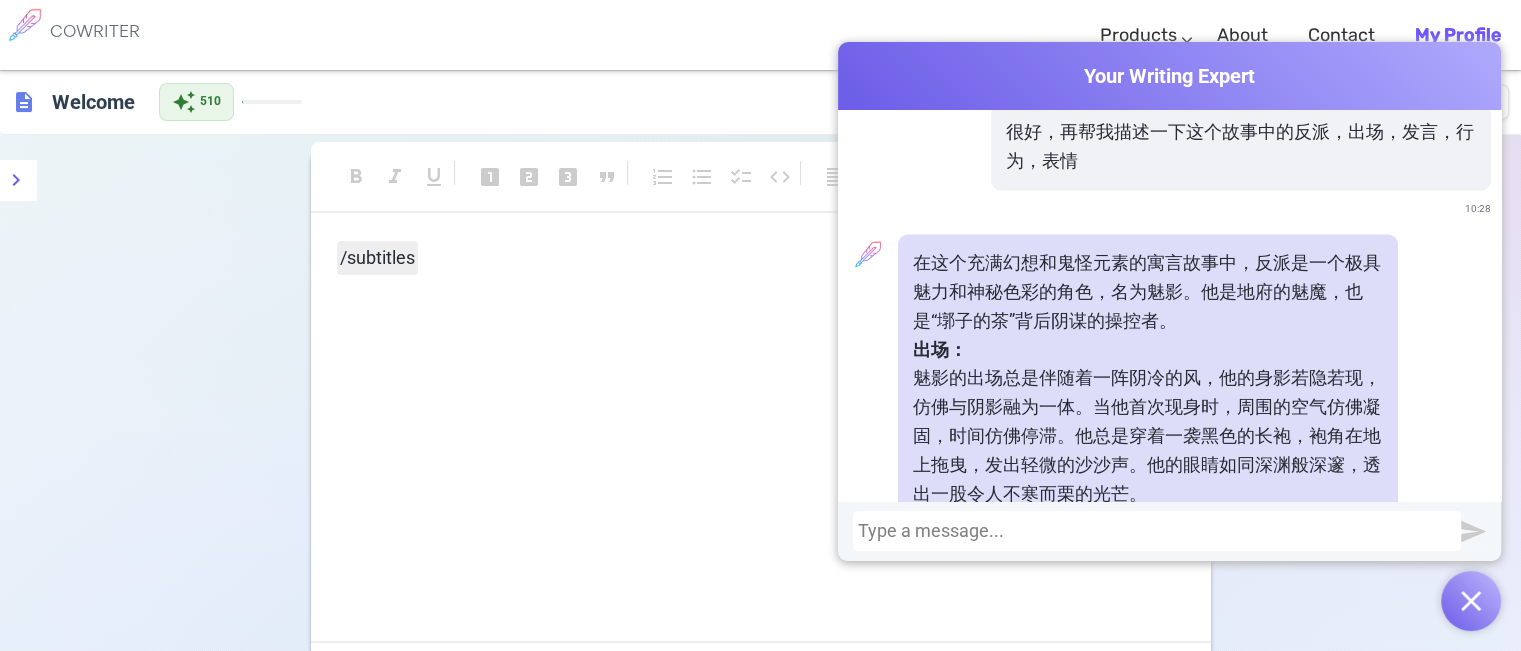 drag, startPoint x: 1289, startPoint y: 366, endPoint x: 1268, endPoint y: 358, distance: 22.472204 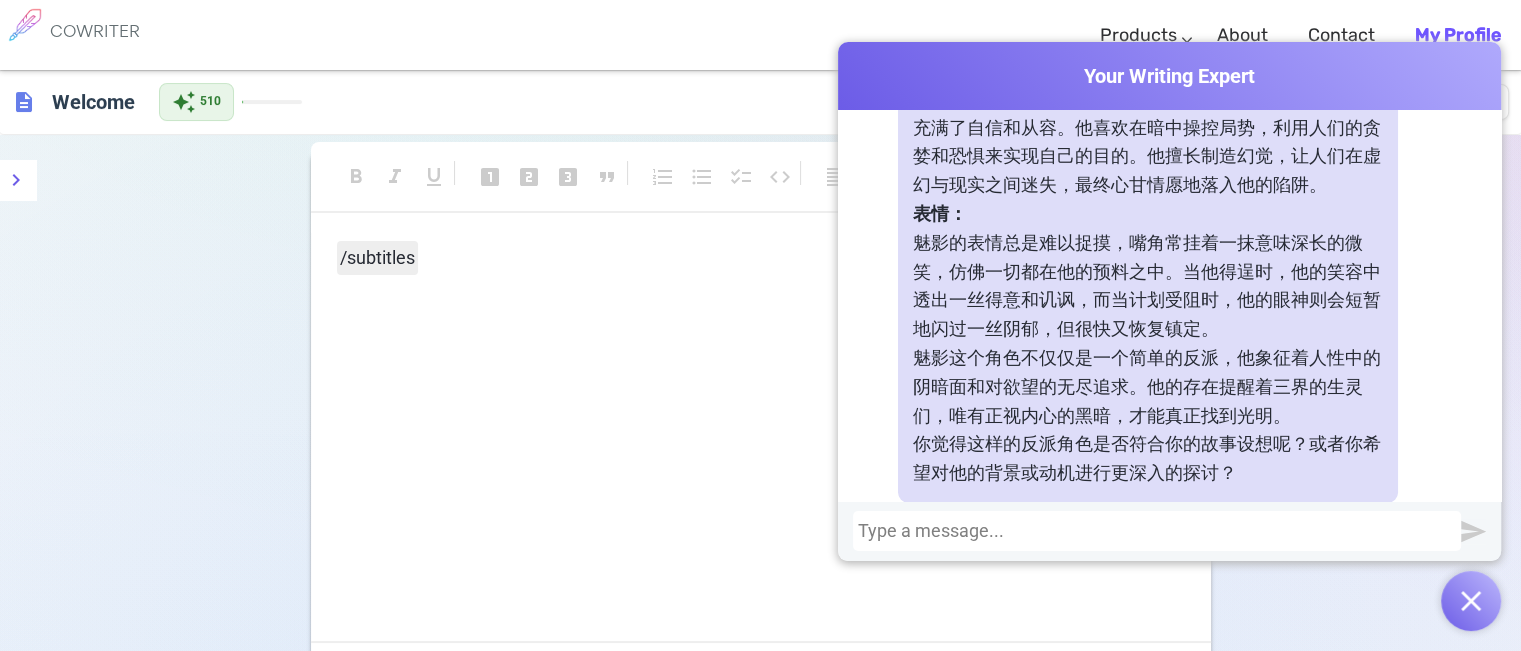 scroll, scrollTop: 4094, scrollLeft: 0, axis: vertical 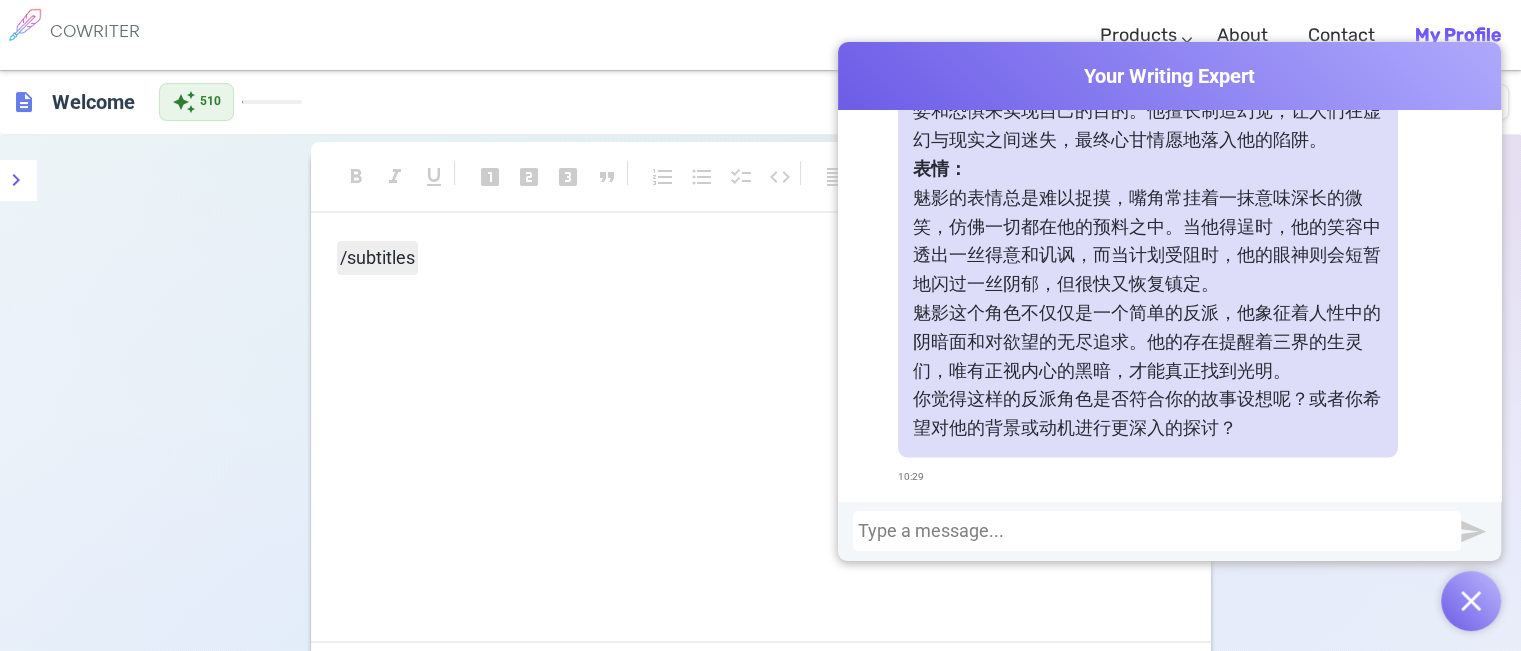 click at bounding box center (1157, 531) 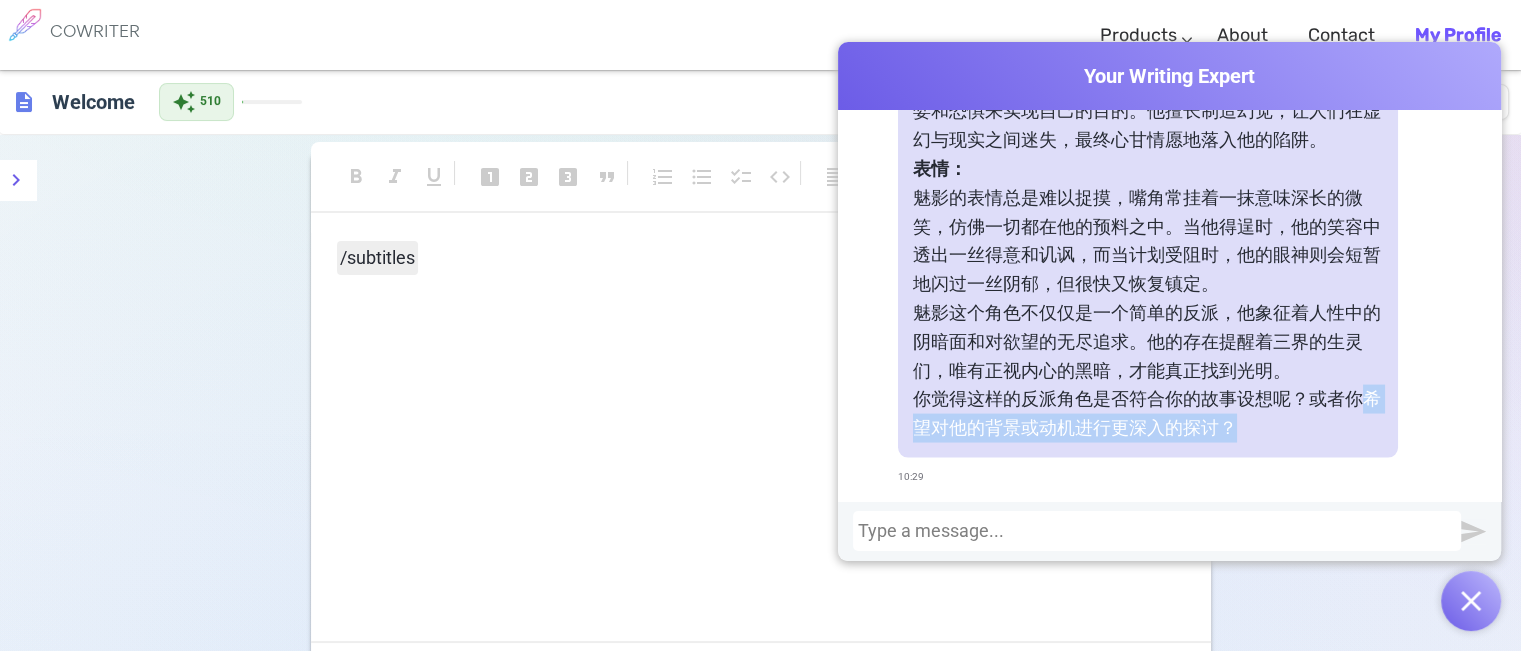 drag, startPoint x: 1360, startPoint y: 407, endPoint x: 1290, endPoint y: 474, distance: 96.89685 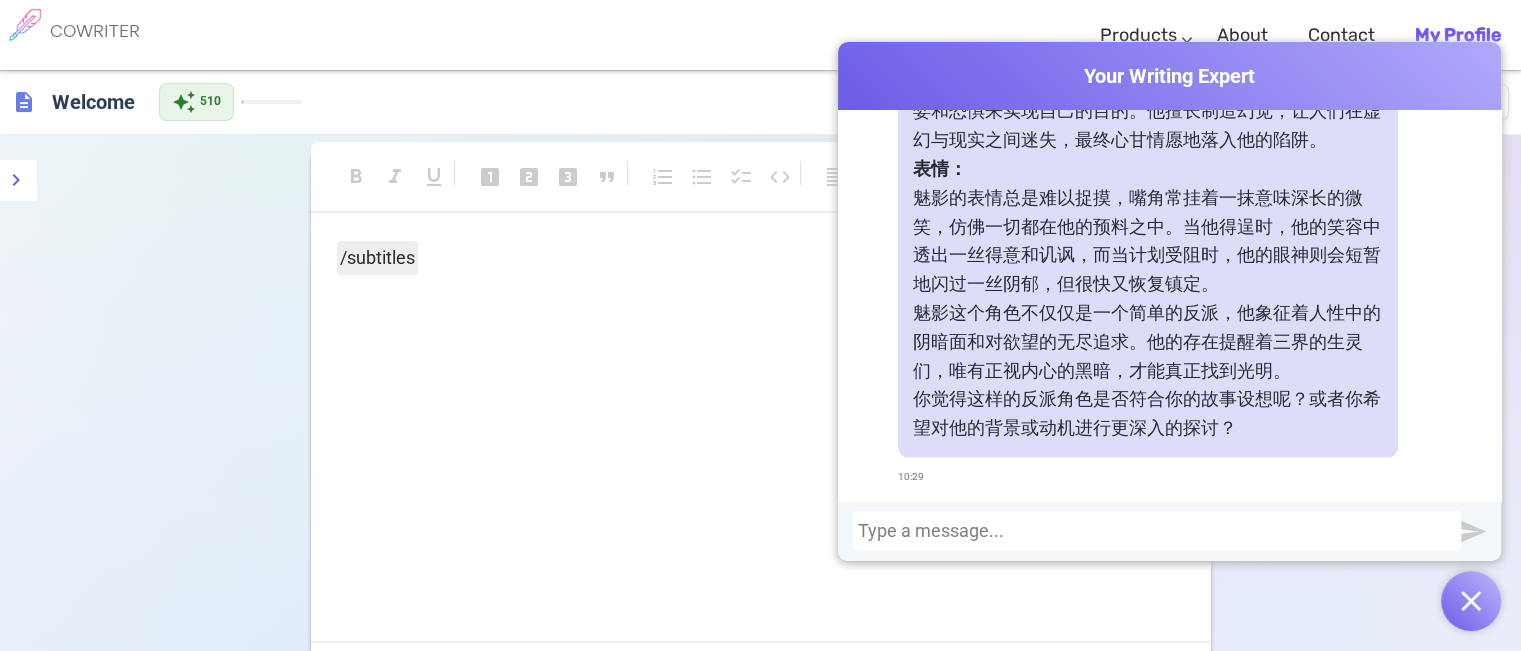 click at bounding box center (1157, 531) 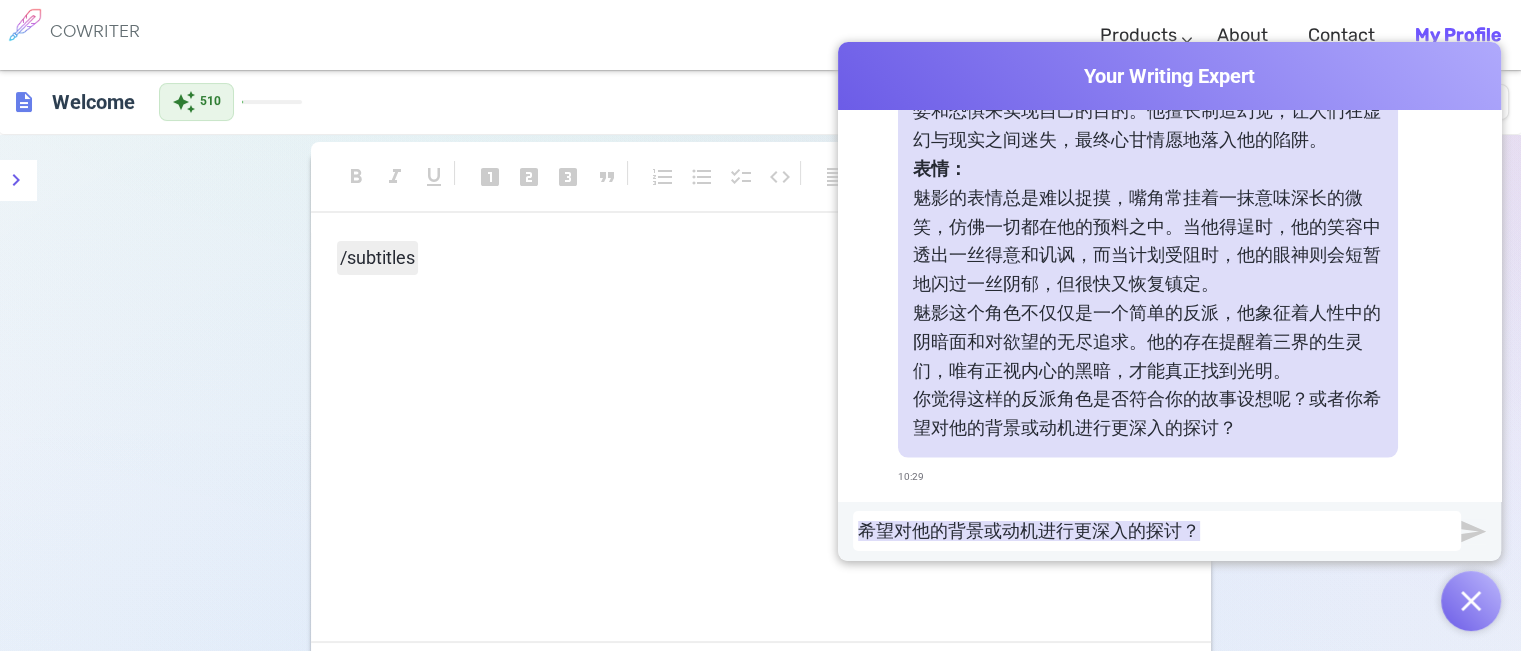 click on "希望对他的背景或动机进行更深入的探讨？" at bounding box center (1157, 531) 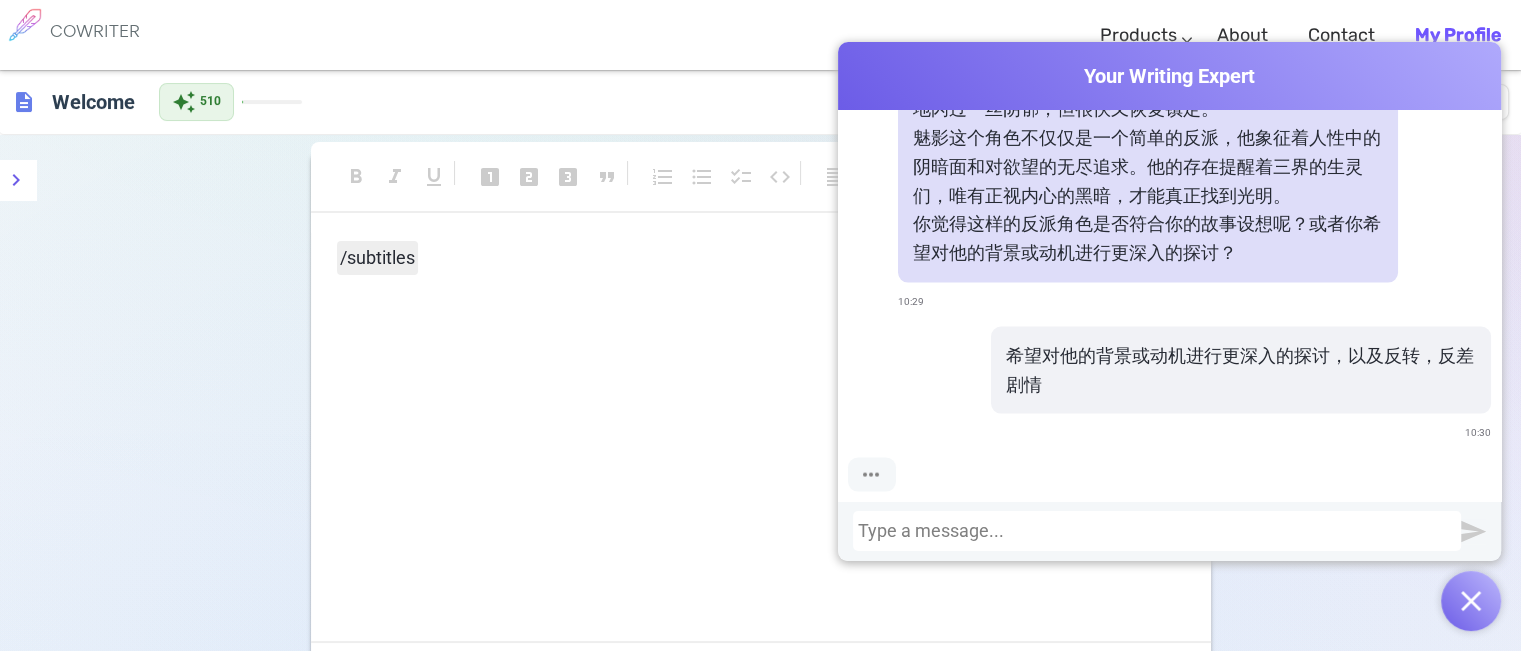 scroll, scrollTop: 4270, scrollLeft: 0, axis: vertical 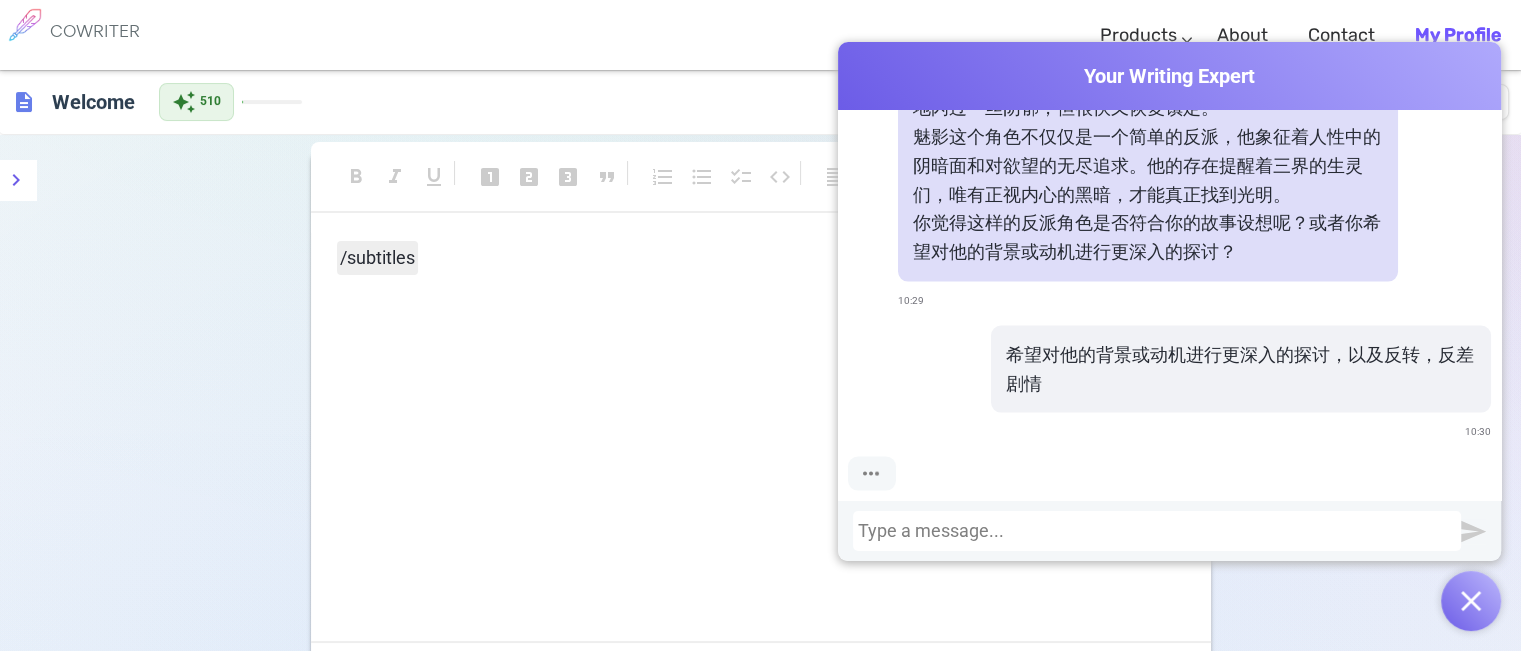 click on "在这个充满幻想和鬼怪元素的寓言故事中，反派是一个极具魅力和神秘色彩的角色，名为魅影。他是地府的魅魔，也是“墎子的茶”背后阴谋的操控者。
出场：
魅影的出场总是伴随着一阵阴冷的风，他的身影若隐若现，仿佛与阴影融为一体。当他首次现身时，周围的空气仿佛凝固，时间仿佛停滞。他总是穿着一袭黑色的长袍，袍角在地上拖曳，发出轻微的沙沙声。他的眼睛如同深渊般深邃，透出一股令人不寒而栗的光芒。
发言：
魅影的声音低沉而磁性，带有一种不可抗拒的诱惑力。他的话语总是充满了双关和隐喻，仿佛每一句都在暗示着更深层的含义。他常常用轻蔑的语气谈论人类的欲望和软弱，仿佛一切尽在他的掌控之中。
“欲望，是你们最大的弱点，也是我最忠实的盟友。”魅影微微一笑，声音如同低语般回荡在空气中。
行为：
表情：" at bounding box center [1148, -163] 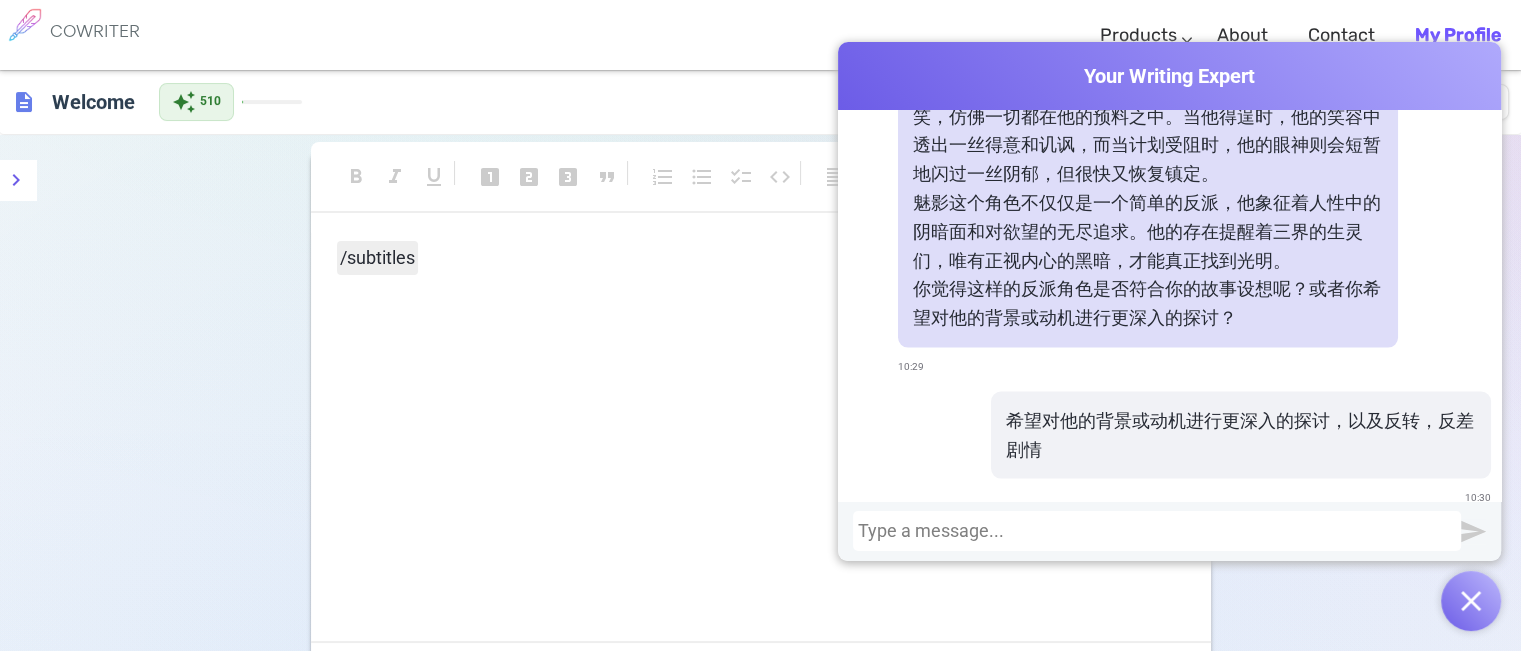 scroll, scrollTop: 4170, scrollLeft: 0, axis: vertical 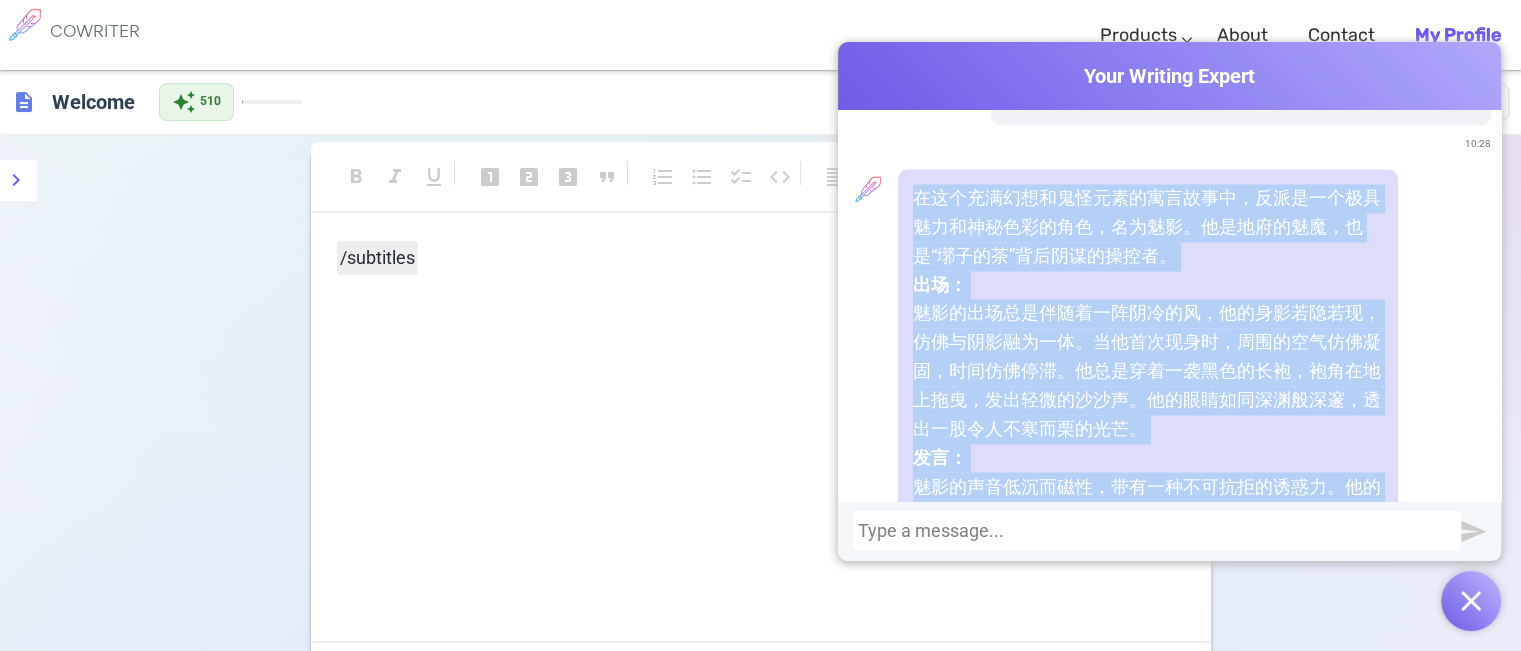 drag, startPoint x: 1286, startPoint y: 295, endPoint x: 912, endPoint y: 196, distance: 386.8811 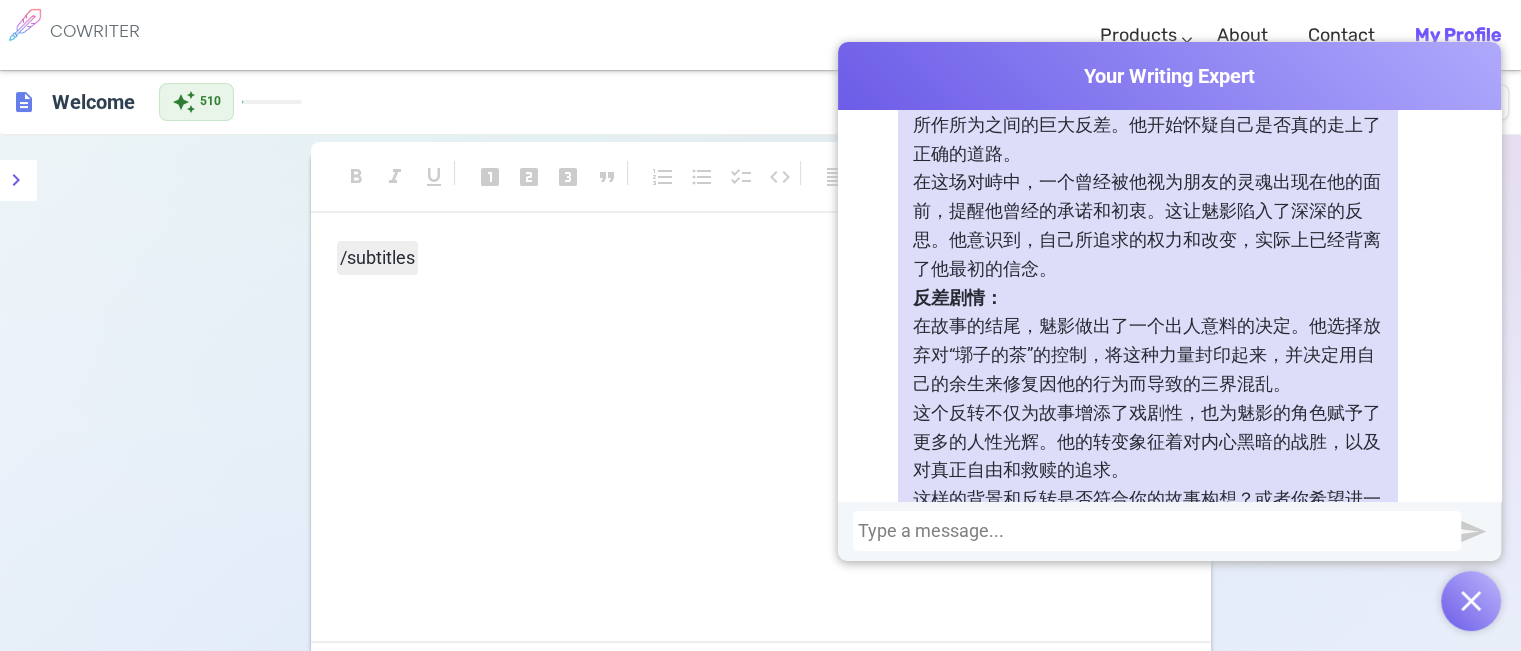 scroll, scrollTop: 5336, scrollLeft: 0, axis: vertical 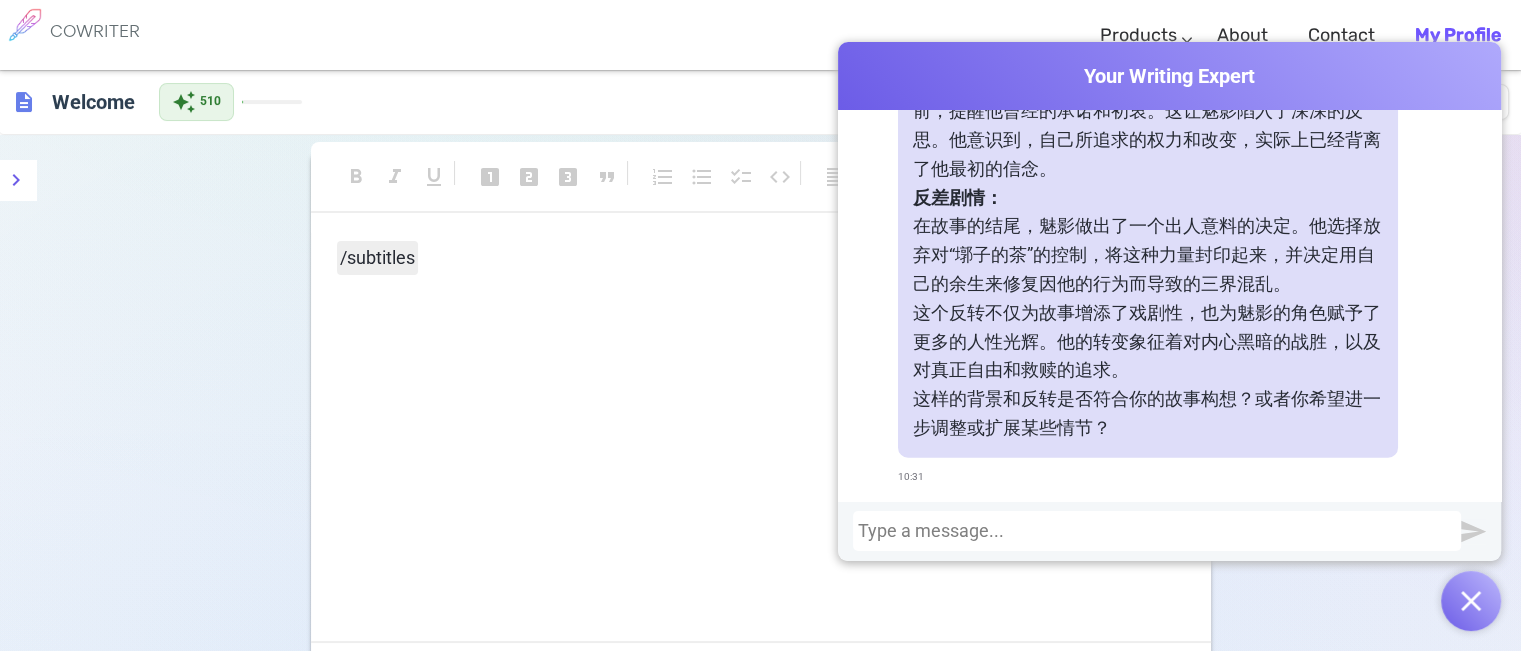 click on "当然，深入探讨魅影的背景和动机可以为故事增添更多层次和深度，同时引入反转和反差剧情，使角色更具吸引力和复杂性。
背景：
魅影原本是地府的一名守护者，负责维护灵魂的平衡和秩序。他曾经是一个正直而有责任感的存在，深受其他灵魂的尊敬。然而，随着时间的推移，他逐渐对自己在地府的角色感到厌倦和不满。他渴望在三界中拥有更多的权力和影响力，以打破他认为不公的命运。
在一次偶然的机会中，魅影发现了地府魅魔搓澡渣的秘密力量。他意识到，这种力量可以用来操控人心，改变命运。于是，他决定利用这种力量来实现自己的野心，创造出“墎子的茶”，以此在三界中掀起波澜。
动机：
反转：
反差剧情：
这样的背景和反转是否符合你的故事构想？或者你希望进一步调整或扩展某些情节？ 10:31" at bounding box center [1169, -59] 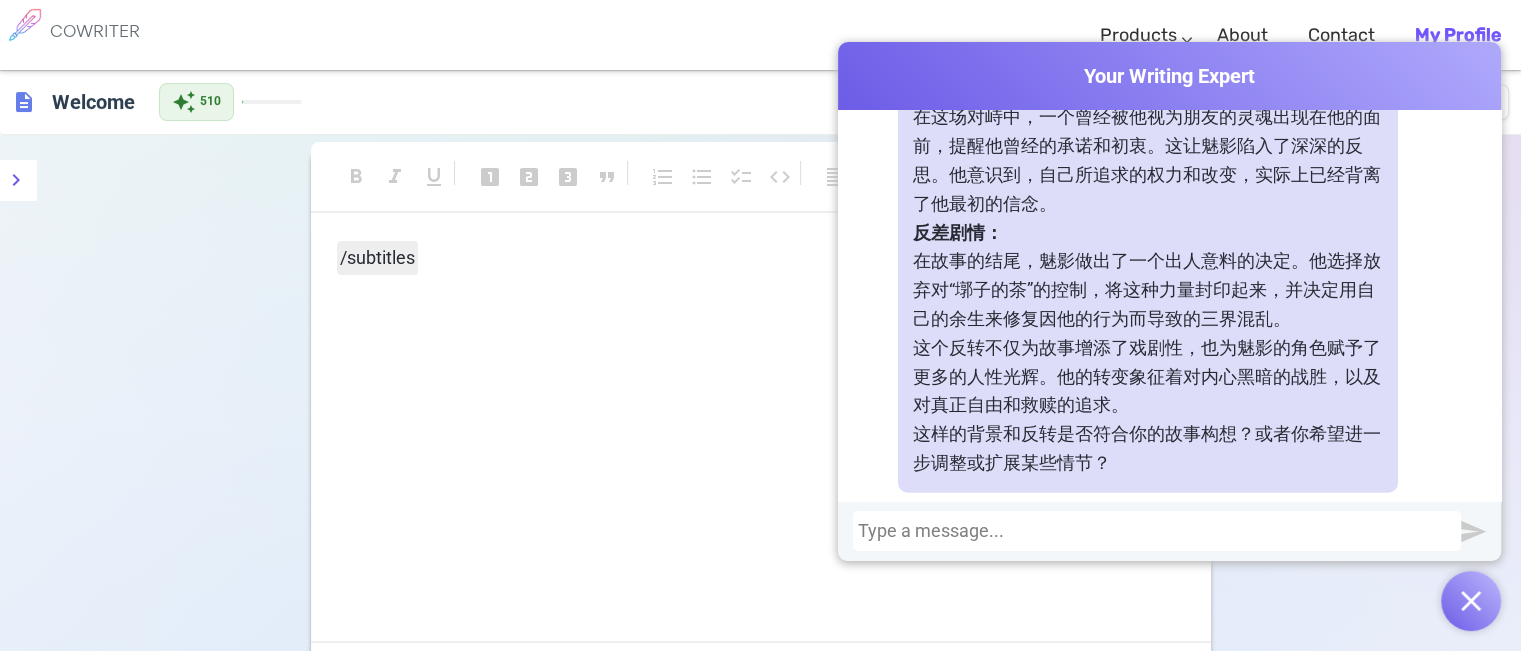 scroll, scrollTop: 5336, scrollLeft: 0, axis: vertical 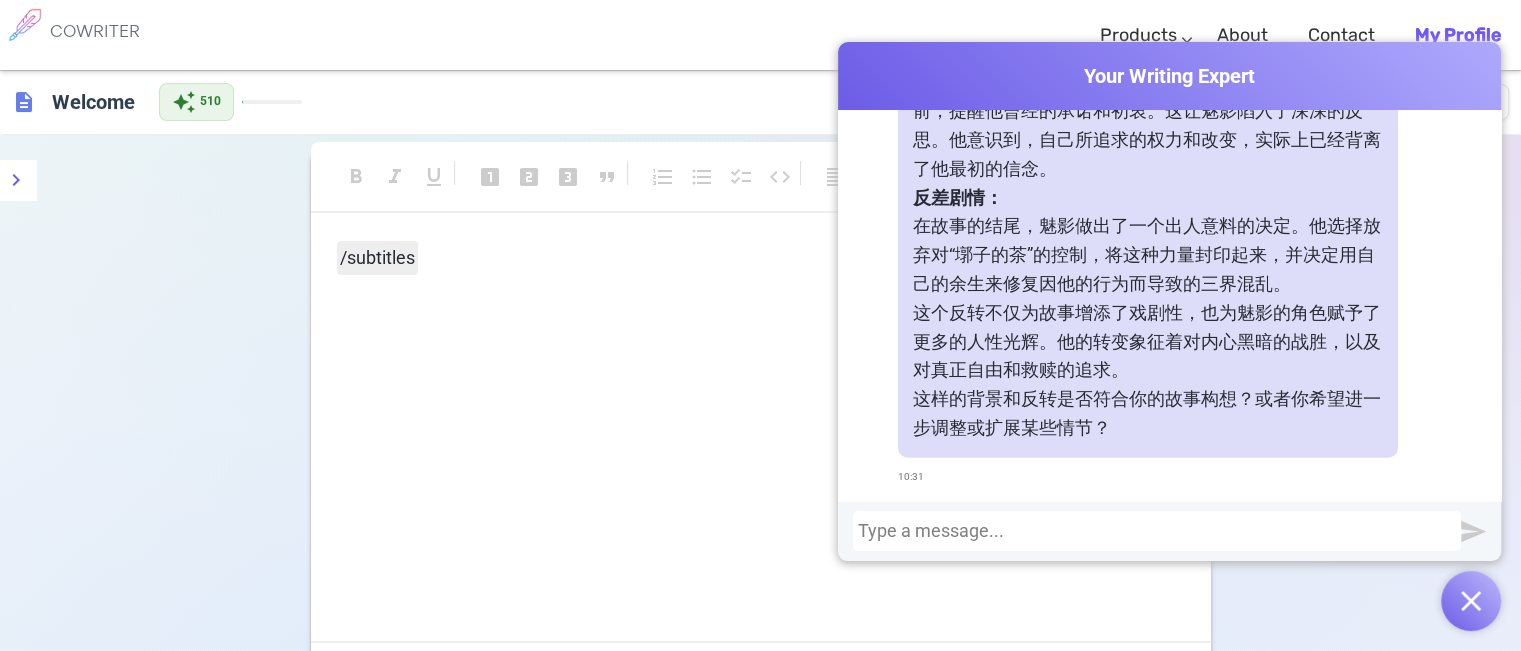 click on "当然，深入探讨魅影的背景和动机可以为故事增添更多层次和深度，同时引入反转和反差剧情，使角色更具吸引力和复杂性。
背景：
魅影原本是地府的一名守护者，负责维护灵魂的平衡和秩序。他曾经是一个正直而有责任感的存在，深受其他灵魂的尊敬。然而，随着时间的推移，他逐渐对自己在地府的角色感到厌倦和不满。他渴望在三界中拥有更多的权力和影响力，以打破他认为不公的命运。
在一次偶然的机会中，魅影发现了地府魅魔搓澡渣的秘密力量。他意识到，这种力量可以用来操控人心，改变命运。于是，他决定利用这种力量来实现自己的野心，创造出“墎子的茶”，以此在三界中掀起波澜。
动机：
反转：
反差剧情：
这样的背景和反转是否符合你的故事构想？或者你希望进一步调整或扩展某些情节？ 10:31" at bounding box center (1169, -59) 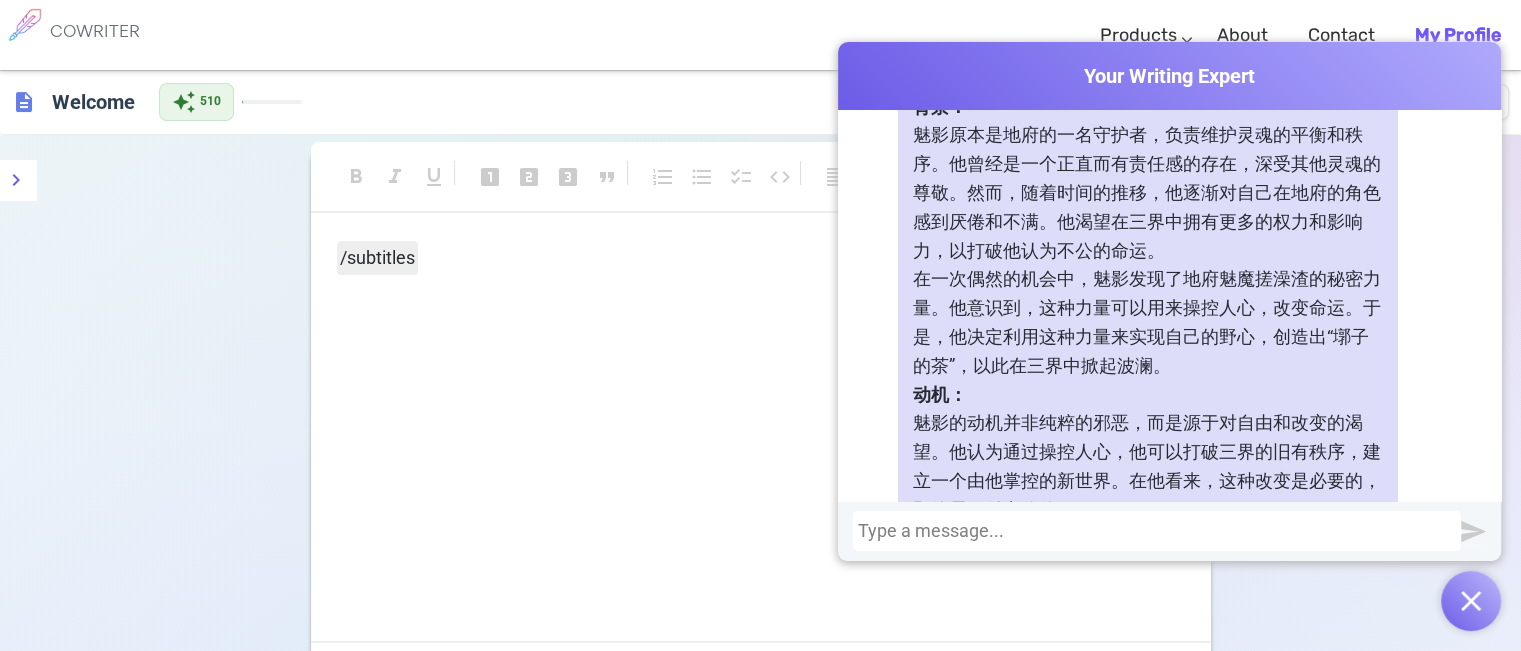 scroll, scrollTop: 4836, scrollLeft: 0, axis: vertical 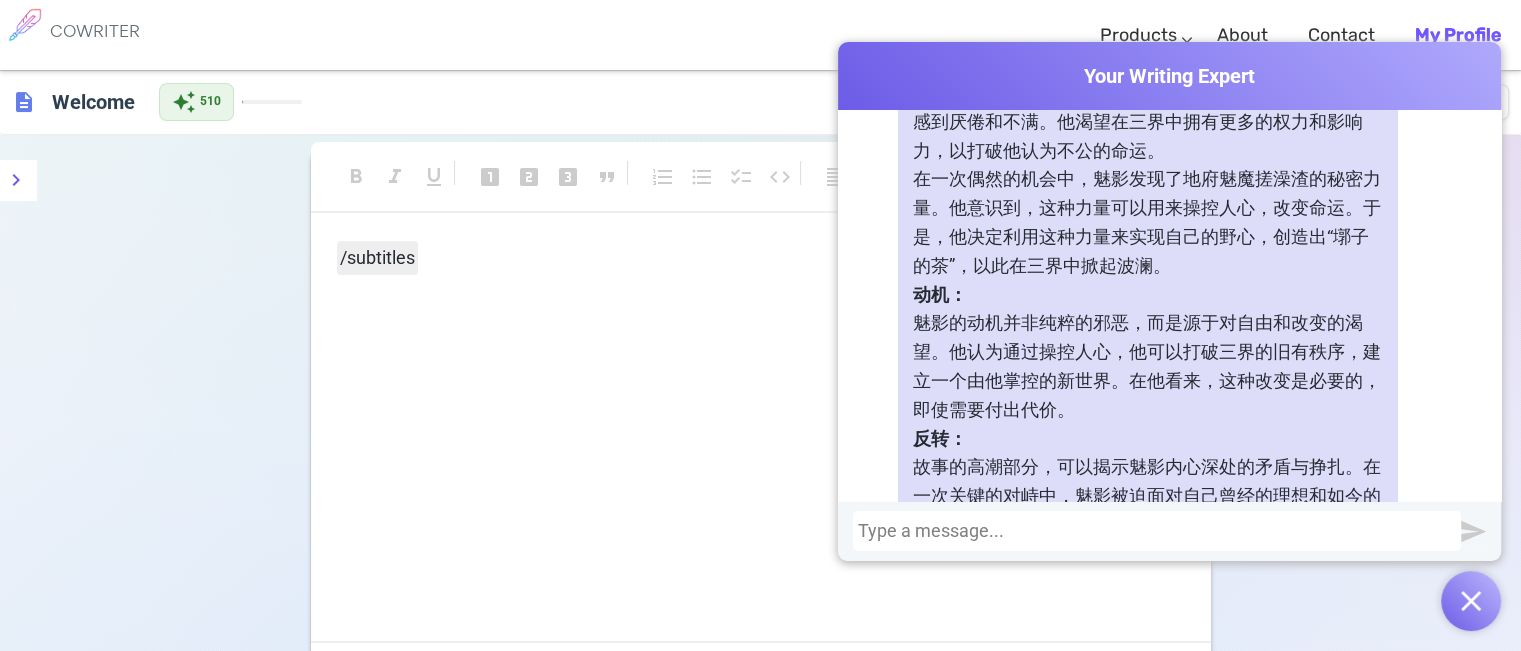 click at bounding box center [1157, 531] 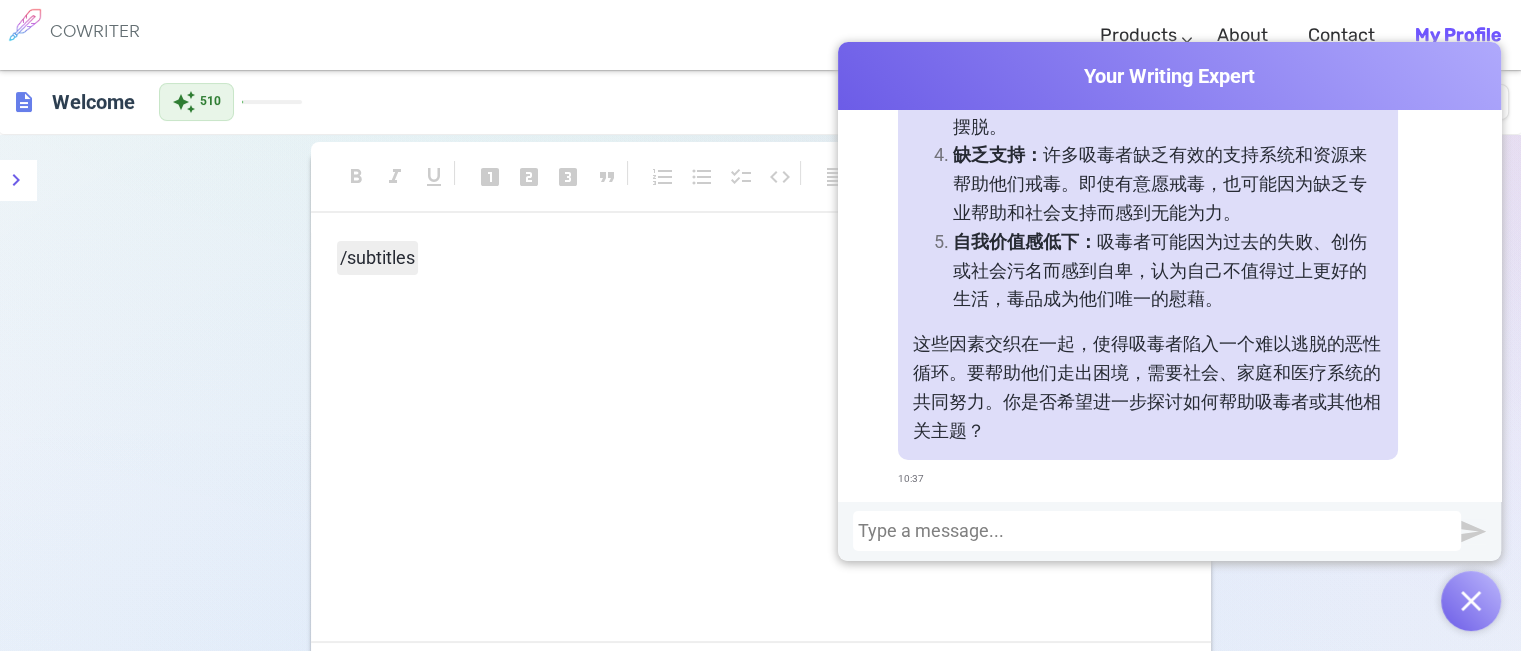 scroll, scrollTop: 6812, scrollLeft: 0, axis: vertical 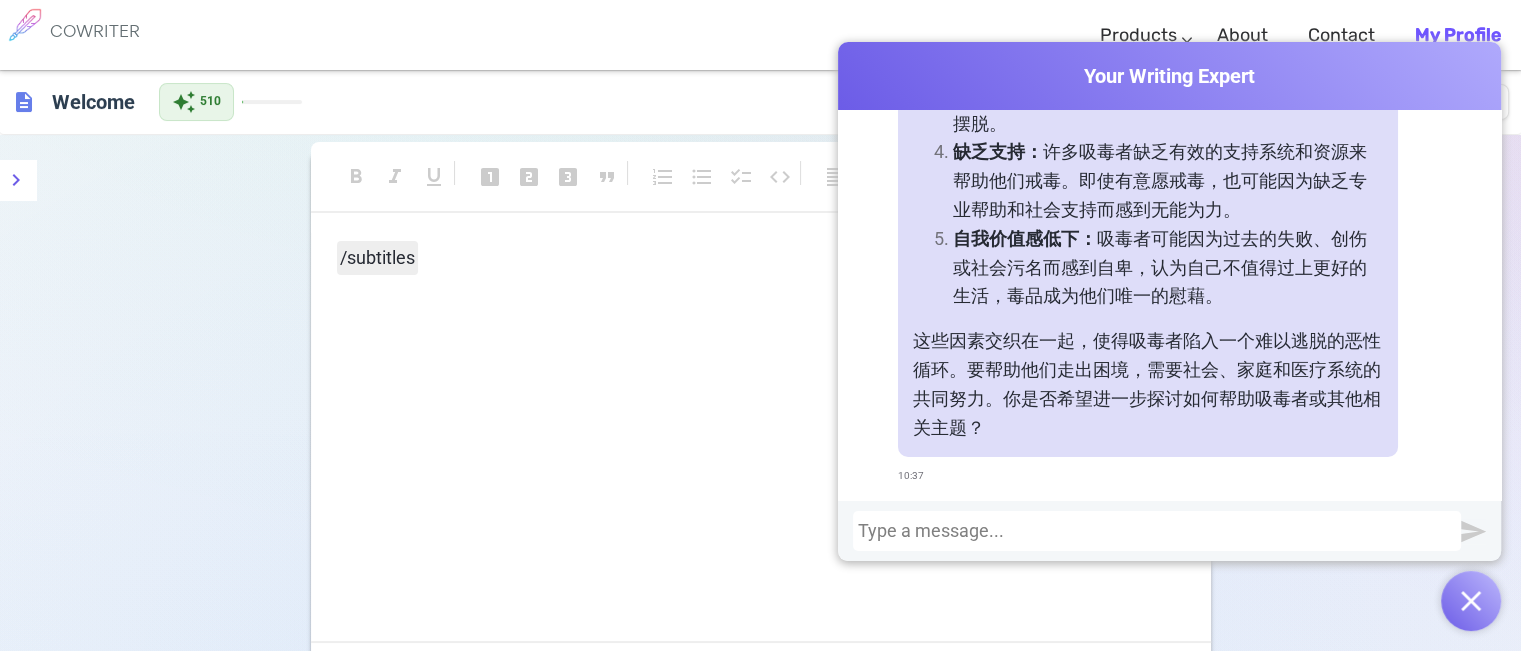 click on "吸毒者的日常生活往往被毒品的需求和影响所主导，这种生活状态充满了矛盾和挣扎。以下是对吸毒者日常生活的一个描述，以及他们为何选择继续吸毒的可能原因：
日常生活：
晨起渴望：  吸毒者的每一天通常从强烈的渴望开始。早晨醒来，他们可能会感到身体的不适和精神上的焦虑，这驱使他们尽快获取毒品以缓解这些症状。
获取毒品：  很多吸毒者的日常都围绕着如何获得毒品展开。这可能涉及联系毒贩、筹集资金，甚至不惜采取非法手段来确保他们的供应。
短暂的逃避：  吸食毒品后，他们可能会感到短暂的欣快和解脱，仿佛生活中的一切烦恼都被抛诸脑后。然而，这种感觉是短暂的，很快会被新的渴望和不安所取代。
社交圈子：
健康恶化：
情感疏离：
为何选择继续吸毒：
生理依赖：
心理依赖：" at bounding box center (1169, -191) 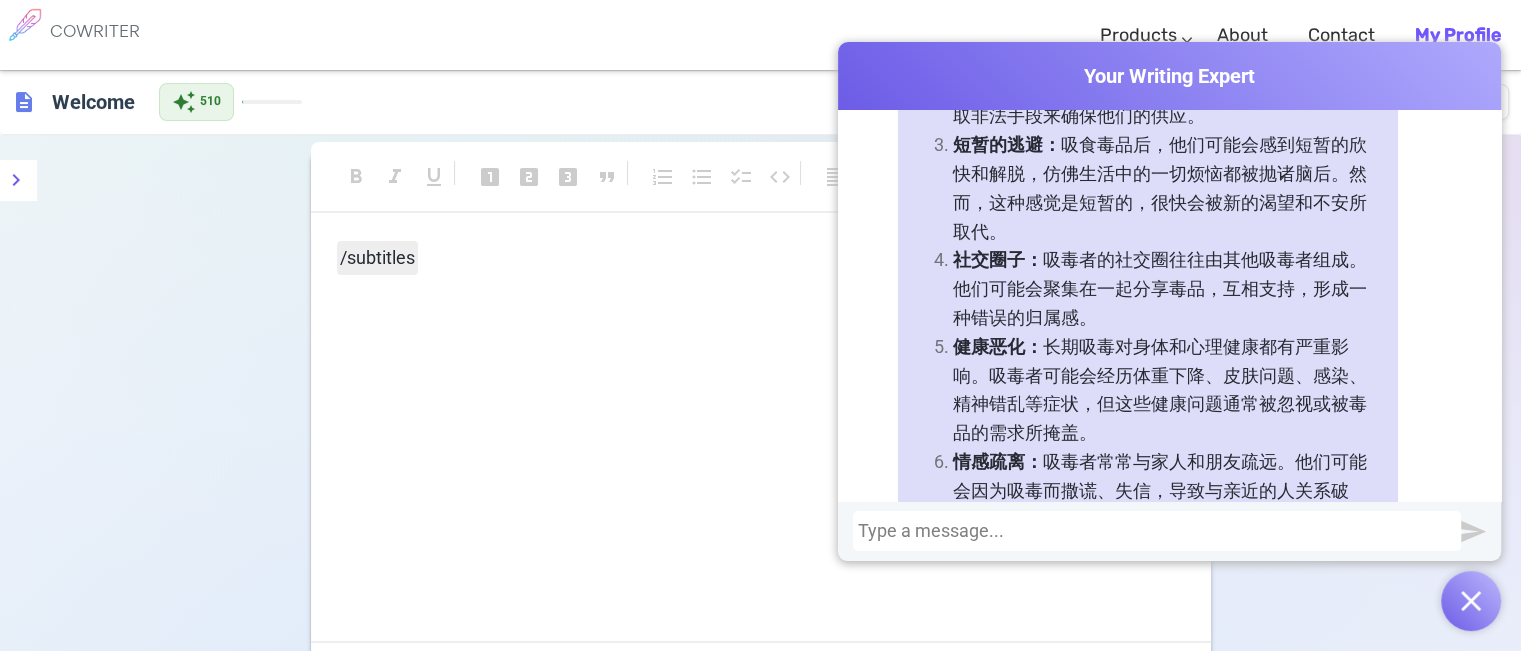 scroll, scrollTop: 6212, scrollLeft: 0, axis: vertical 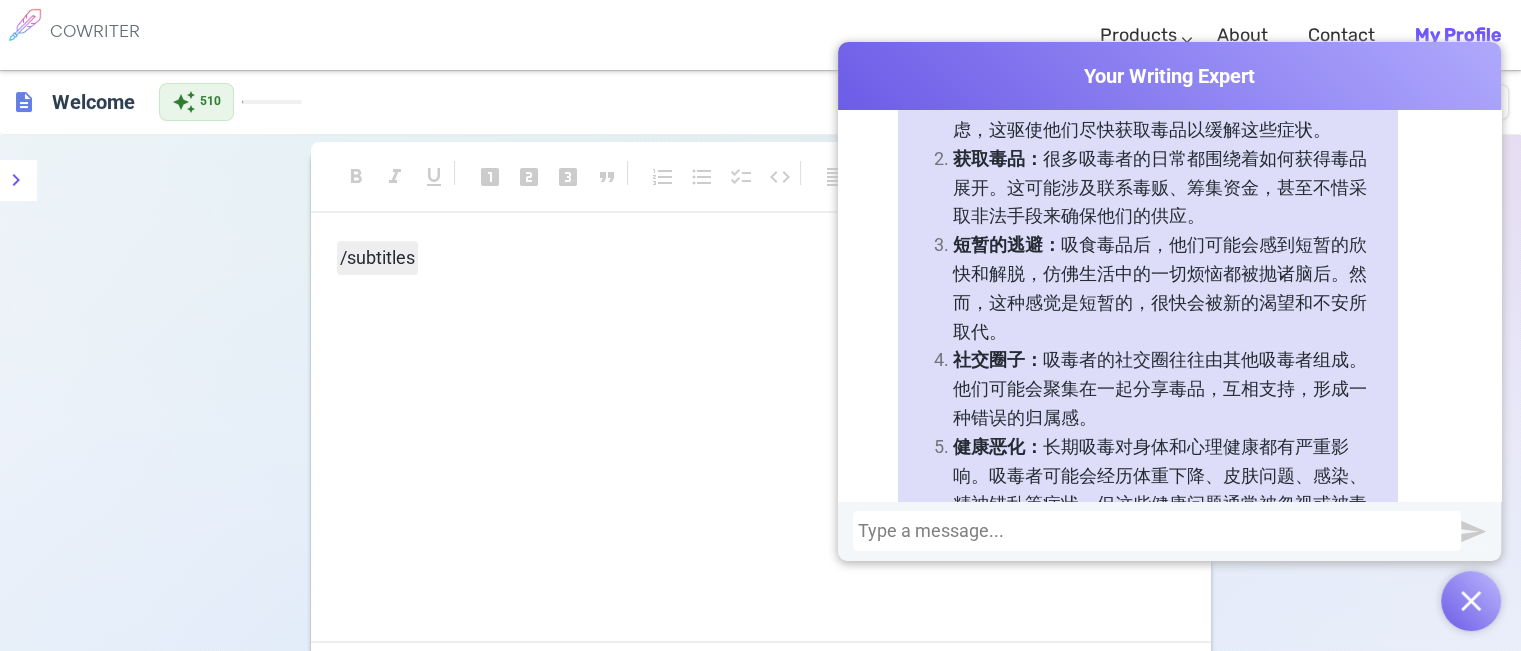 click on "吸毒者的日常生活往往被毒品的需求和影响所主导，这种生活状态充满了矛盾和挣扎。以下是对吸毒者日常生活的一个描述，以及他们为何选择继续吸毒的可能原因：
日常生活：
晨起渴望：  吸毒者的每一天通常从强烈的渴望开始。早晨醒来，他们可能会感到身体的不适和精神上的焦虑，这驱使他们尽快获取毒品以缓解这些症状。
获取毒品：  很多吸毒者的日常都围绕着如何获得毒品展开。这可能涉及联系毒贩、筹集资金，甚至不惜采取非法手段来确保他们的供应。
短暂的逃避：  吸食毒品后，他们可能会感到短暂的欣快和解脱，仿佛生活中的一切烦恼都被抛诸脑后。然而，这种感觉是短暂的，很快会被新的渴望和不安所取代。
社交圈子：
健康恶化：
情感疏离：
为何选择继续吸毒：
生理依赖：
心理依赖：" at bounding box center (1169, 609) 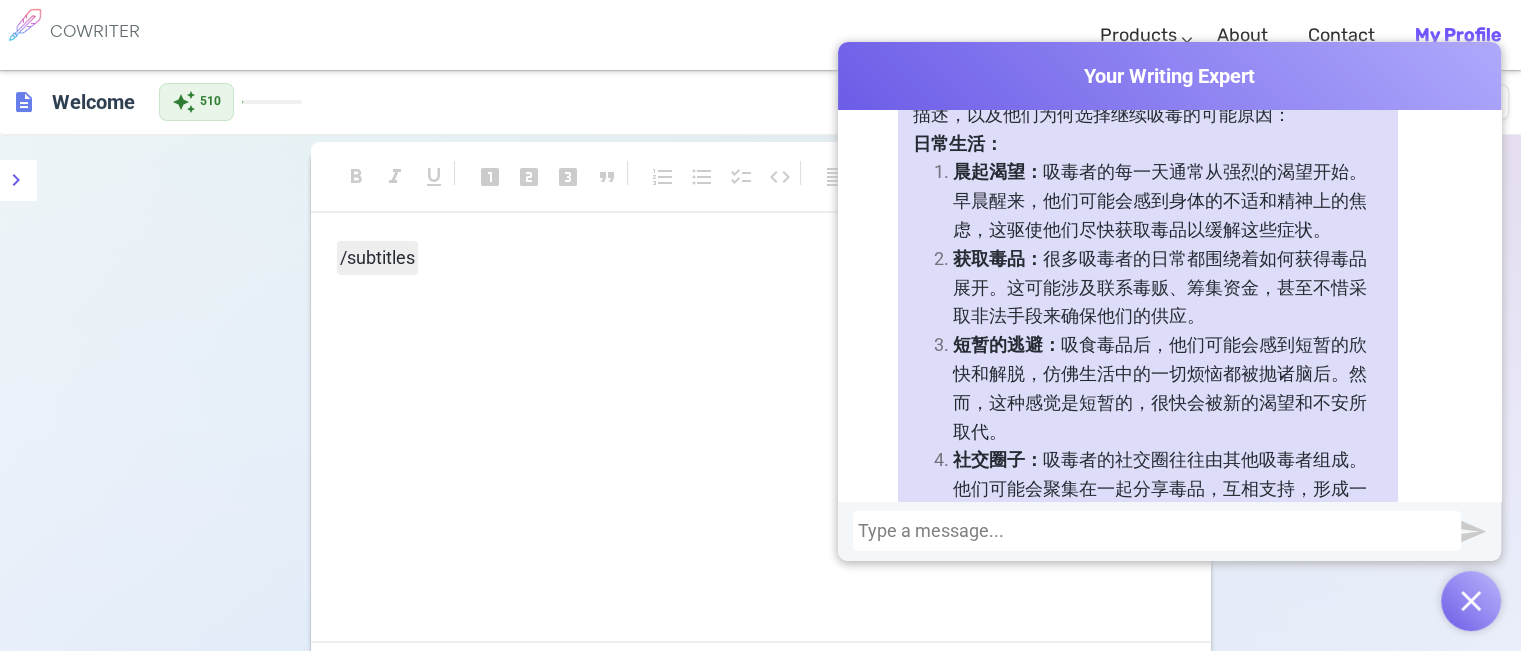 scroll, scrollTop: 5812, scrollLeft: 0, axis: vertical 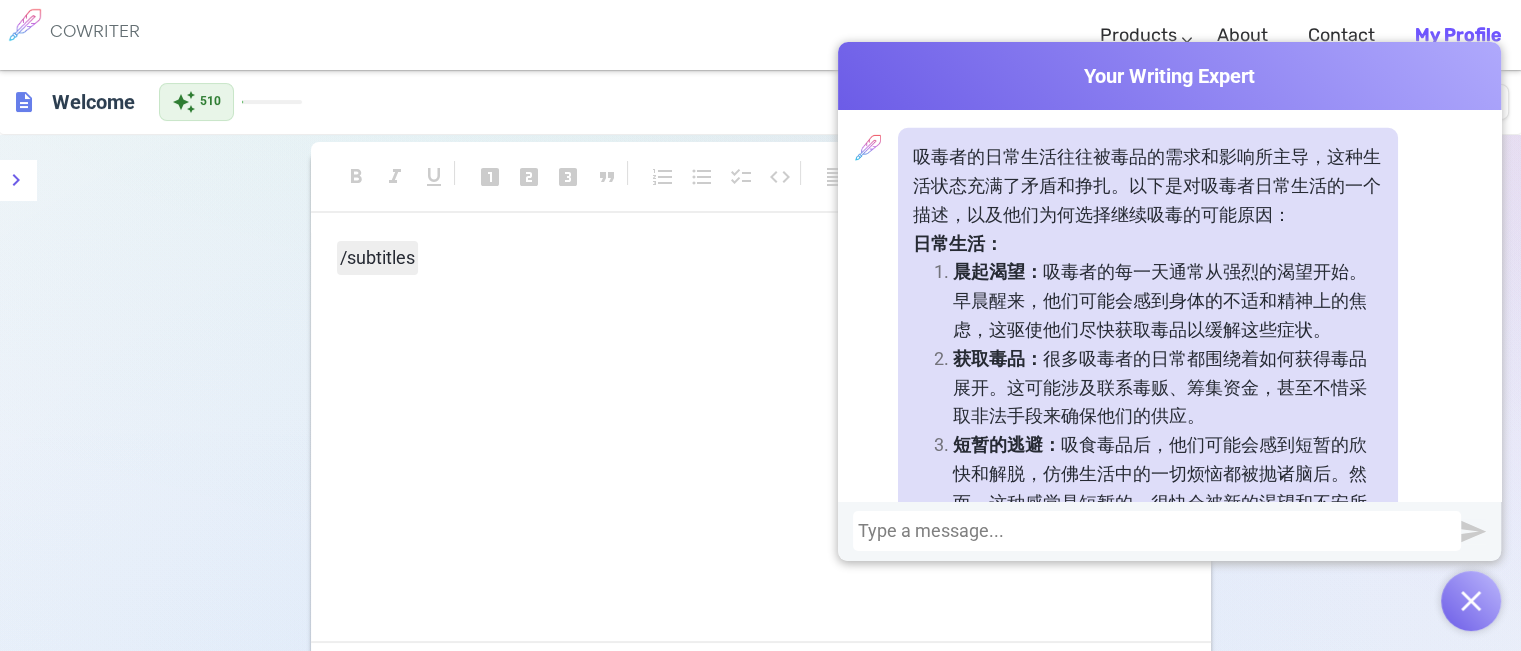 click on "吸毒者的日常生活往往被毒品的需求和影响所主导，这种生活状态充满了矛盾和挣扎。以下是对吸毒者日常生活的一个描述，以及他们为何选择继续吸毒的可能原因：
日常生活：
晨起渴望：  吸毒者的每一天通常从强烈的渴望开始。早晨醒来，他们可能会感到身体的不适和精神上的焦虑，这驱使他们尽快获取毒品以缓解这些症状。
获取毒品：  很多吸毒者的日常都围绕着如何获得毒品展开。这可能涉及联系毒贩、筹集资金，甚至不惜采取非法手段来确保他们的供应。
短暂的逃避：  吸食毒品后，他们可能会感到短暂的欣快和解脱，仿佛生活中的一切烦恼都被抛诸脑后。然而，这种感觉是短暂的，很快会被新的渴望和不安所取代。
社交圈子：
健康恶化：
情感疏离：
为何选择继续吸毒：
生理依赖：
心理依赖：" at bounding box center (1148, 792) 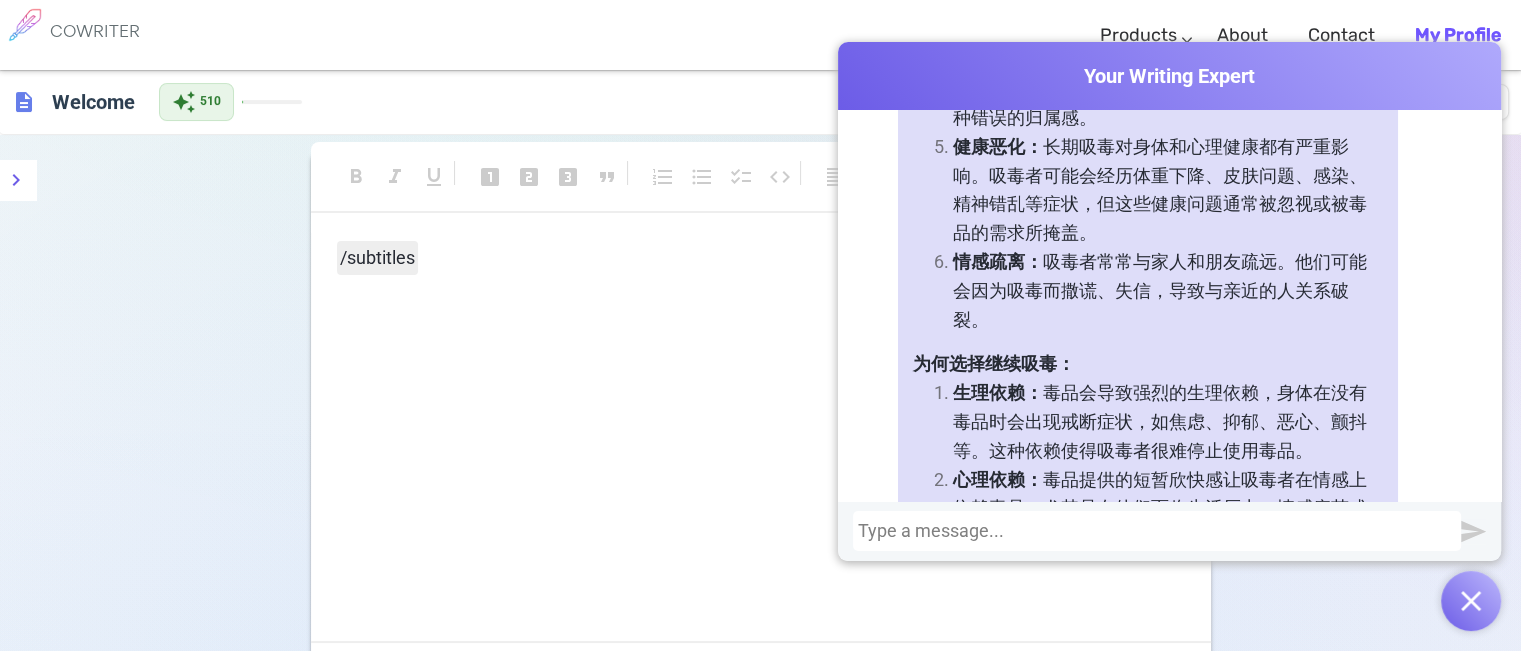 scroll, scrollTop: 6812, scrollLeft: 0, axis: vertical 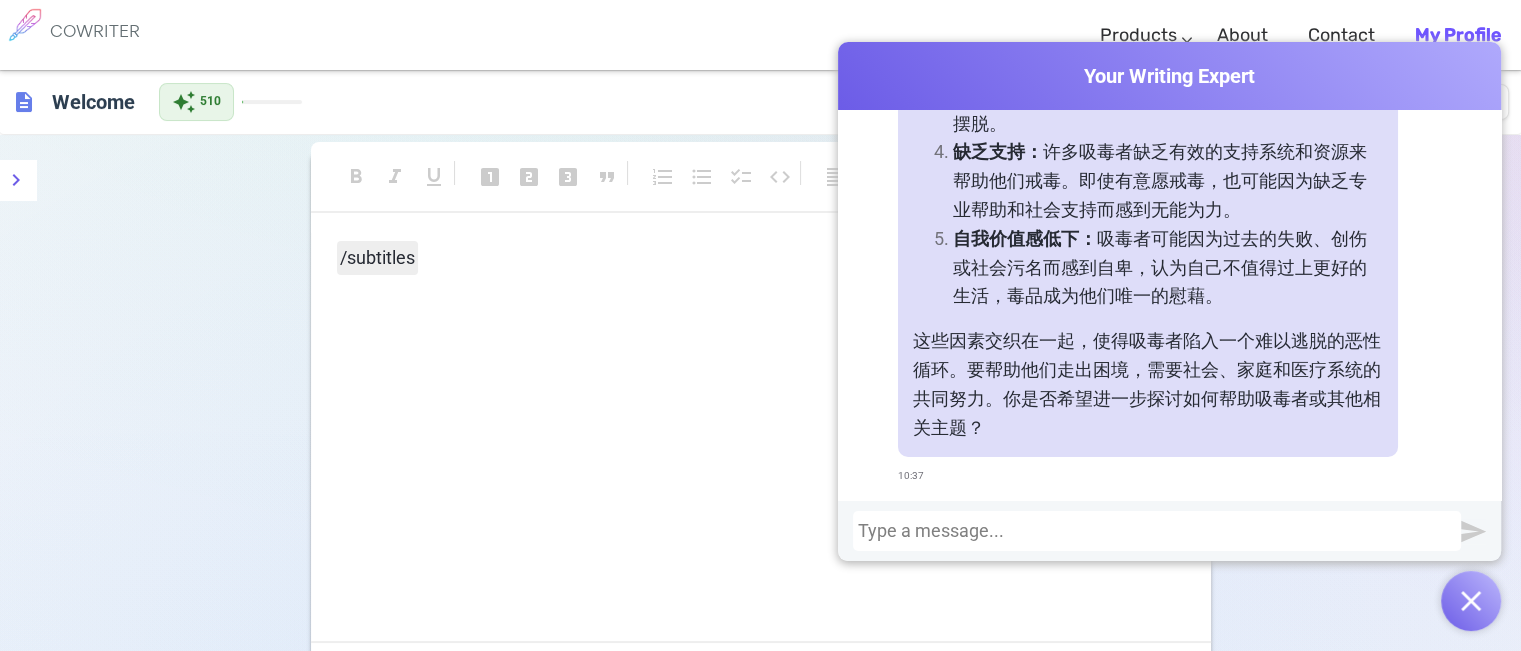 click at bounding box center [1157, 531] 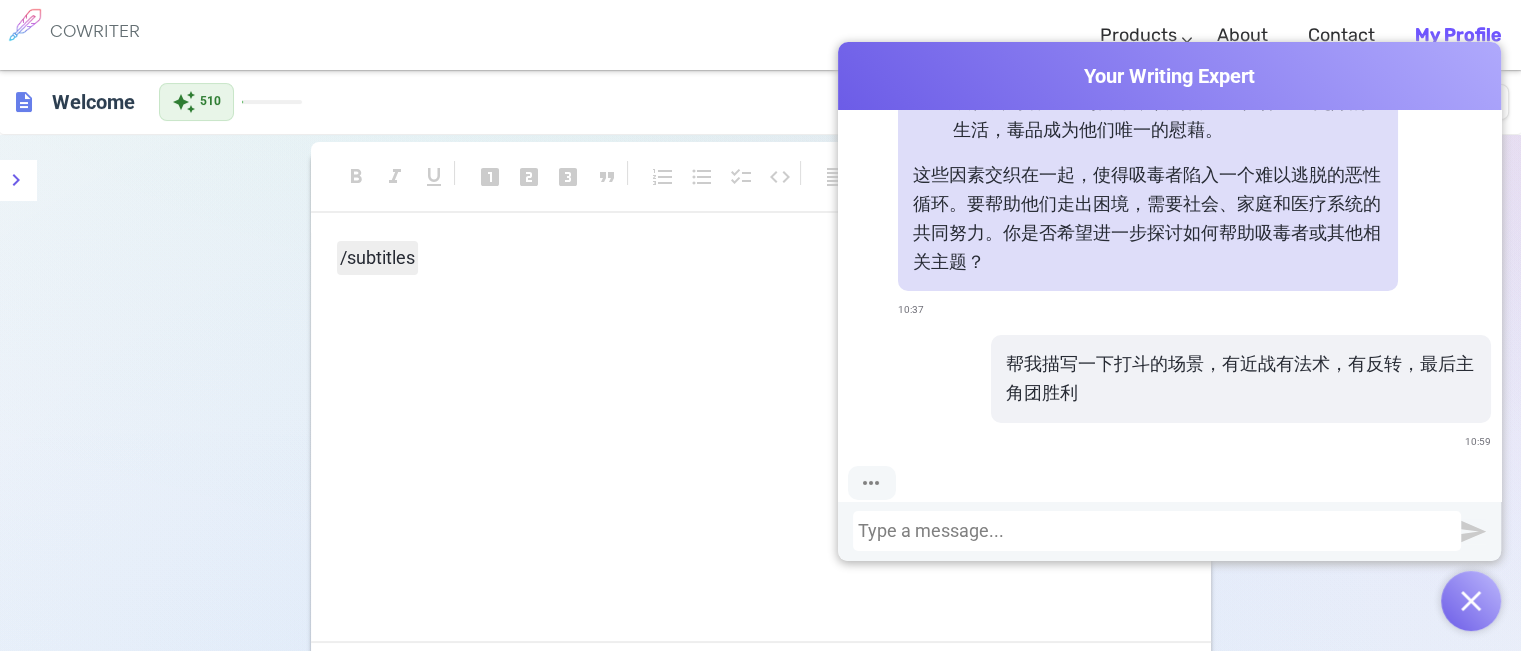 scroll, scrollTop: 6988, scrollLeft: 0, axis: vertical 